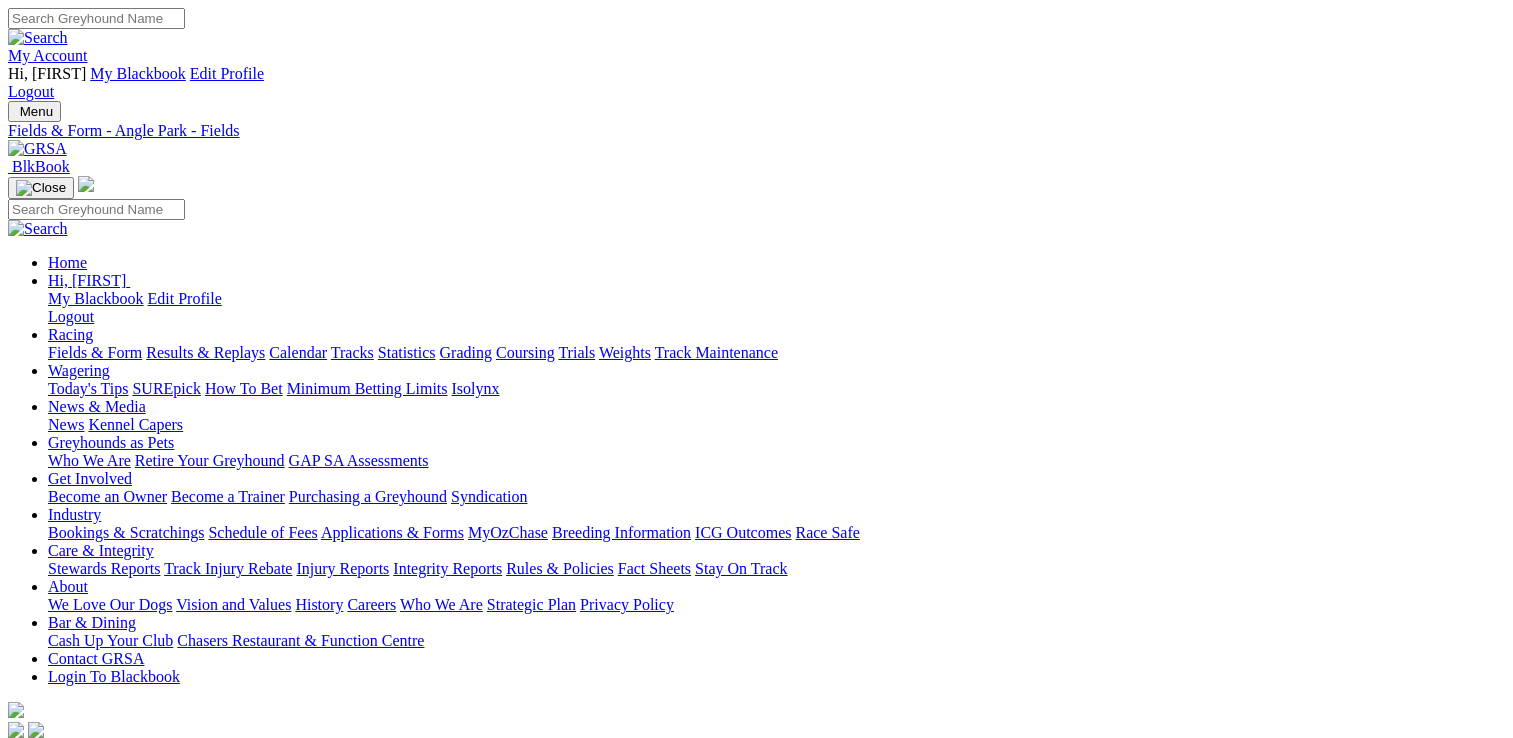 scroll, scrollTop: 0, scrollLeft: 0, axis: both 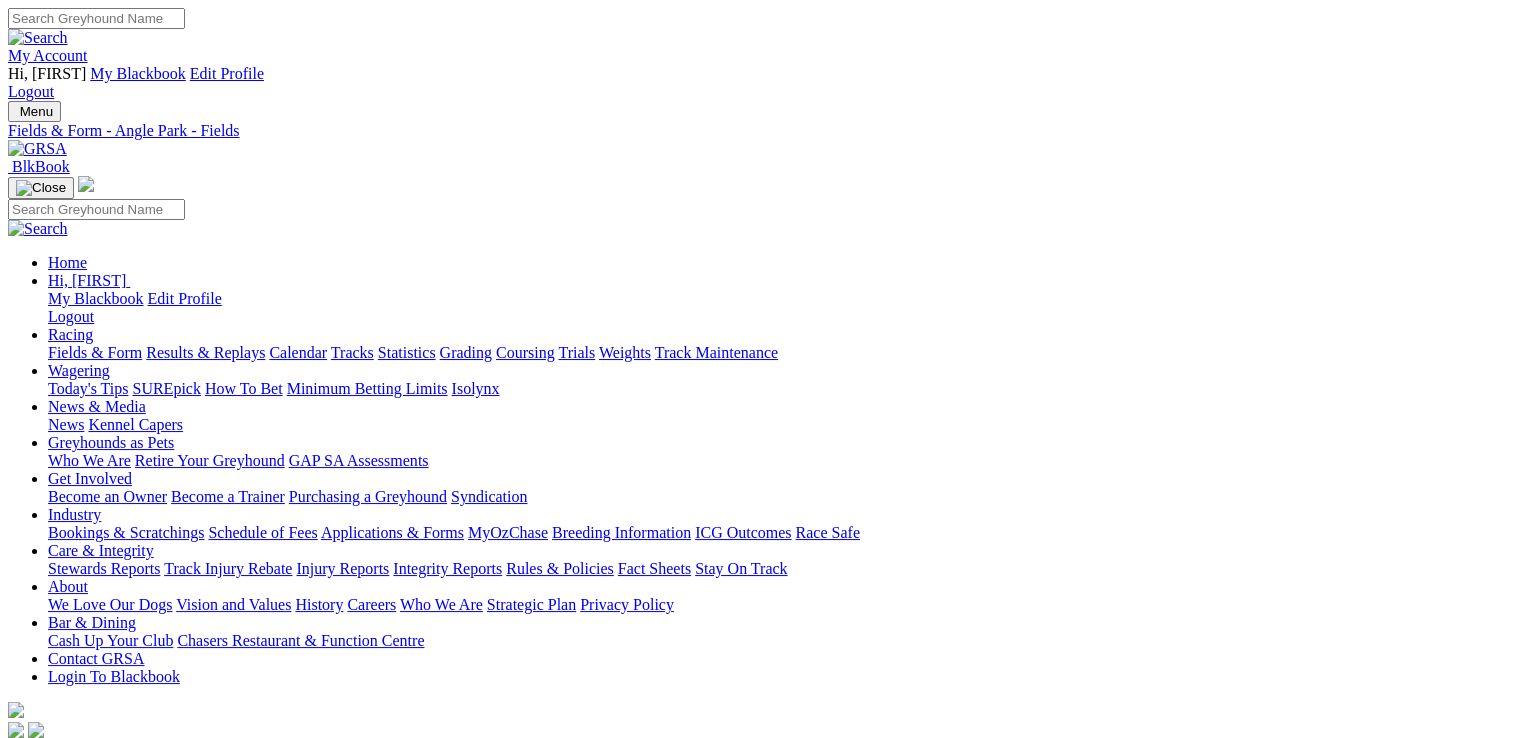 click on "Fields & Form" at bounding box center [95, 352] 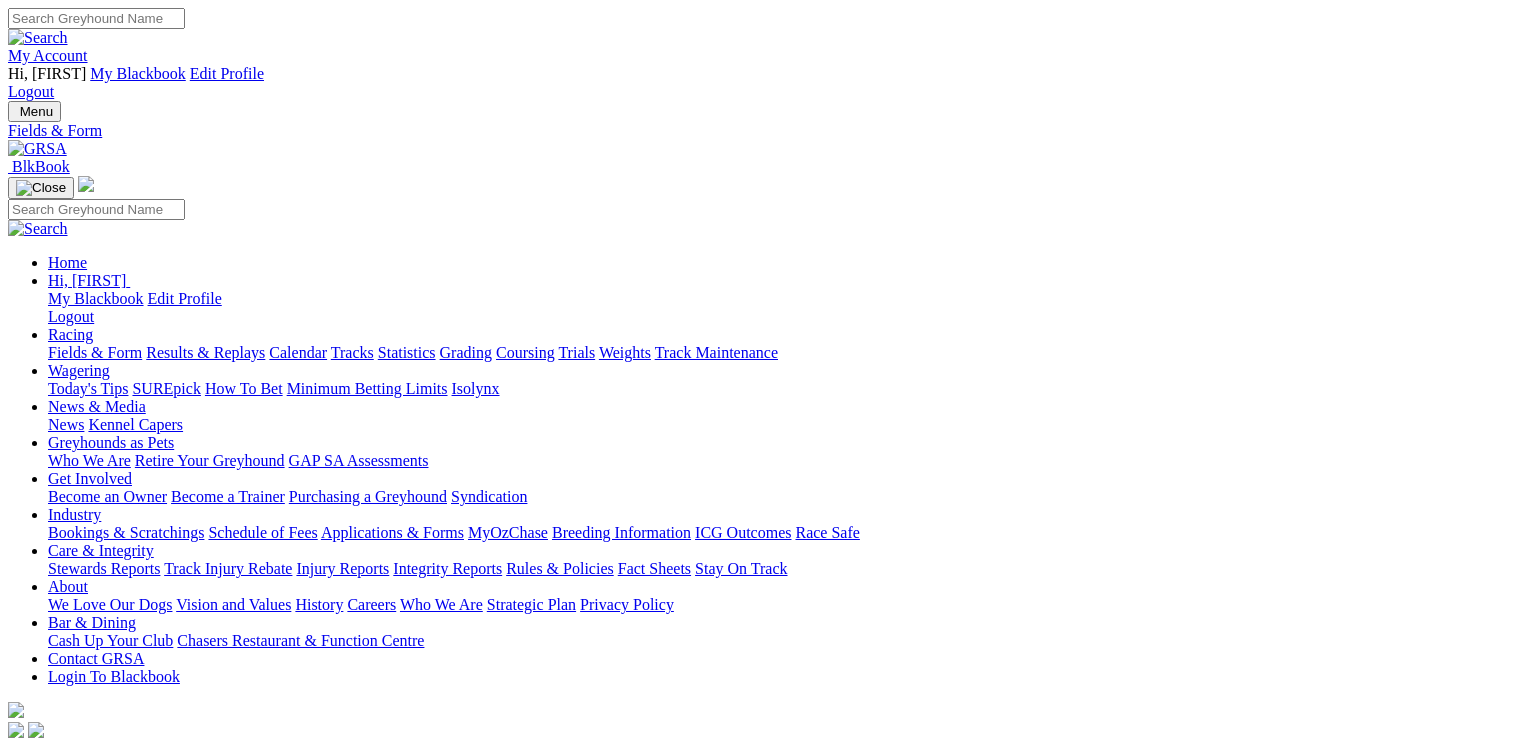 scroll, scrollTop: 0, scrollLeft: 0, axis: both 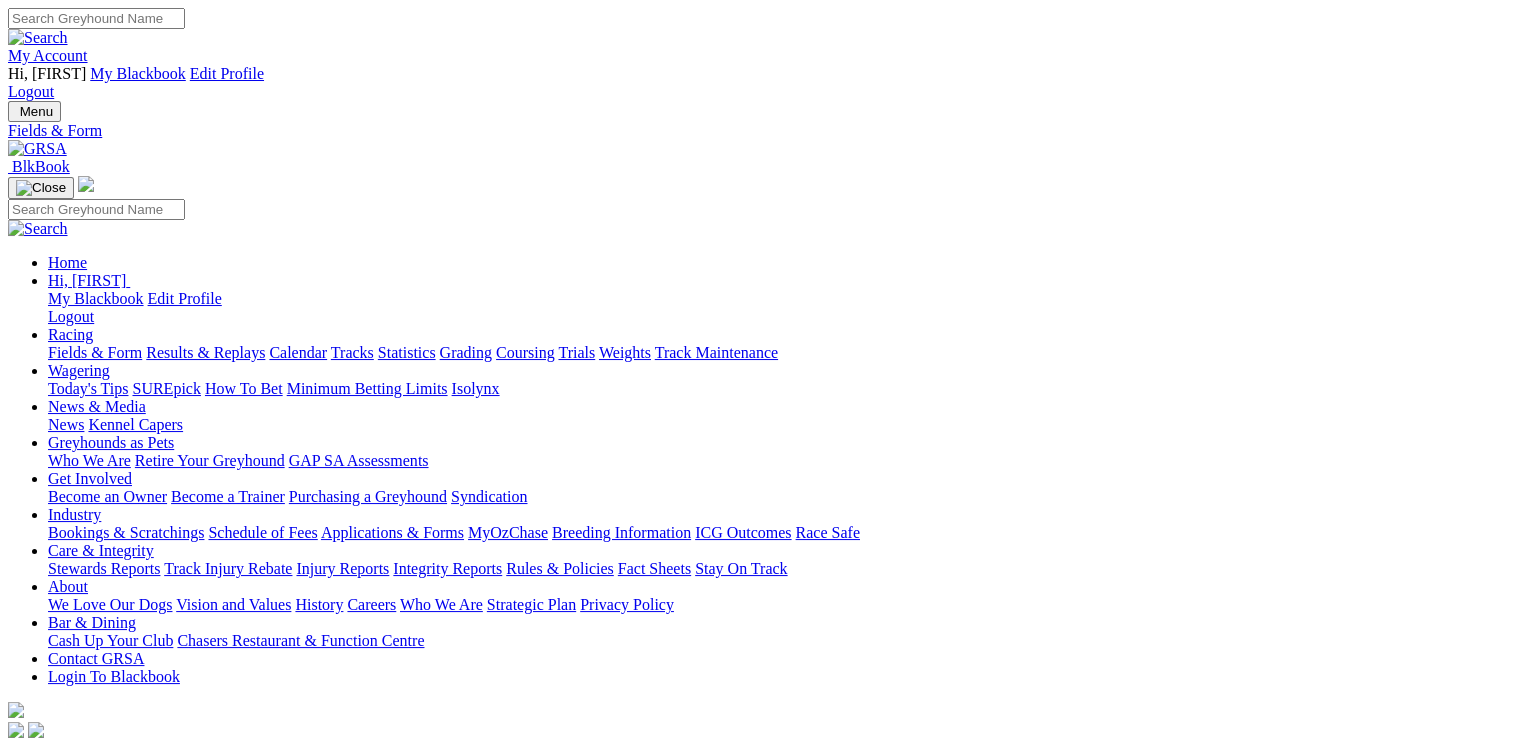 click on "F" at bounding box center (39, 880) 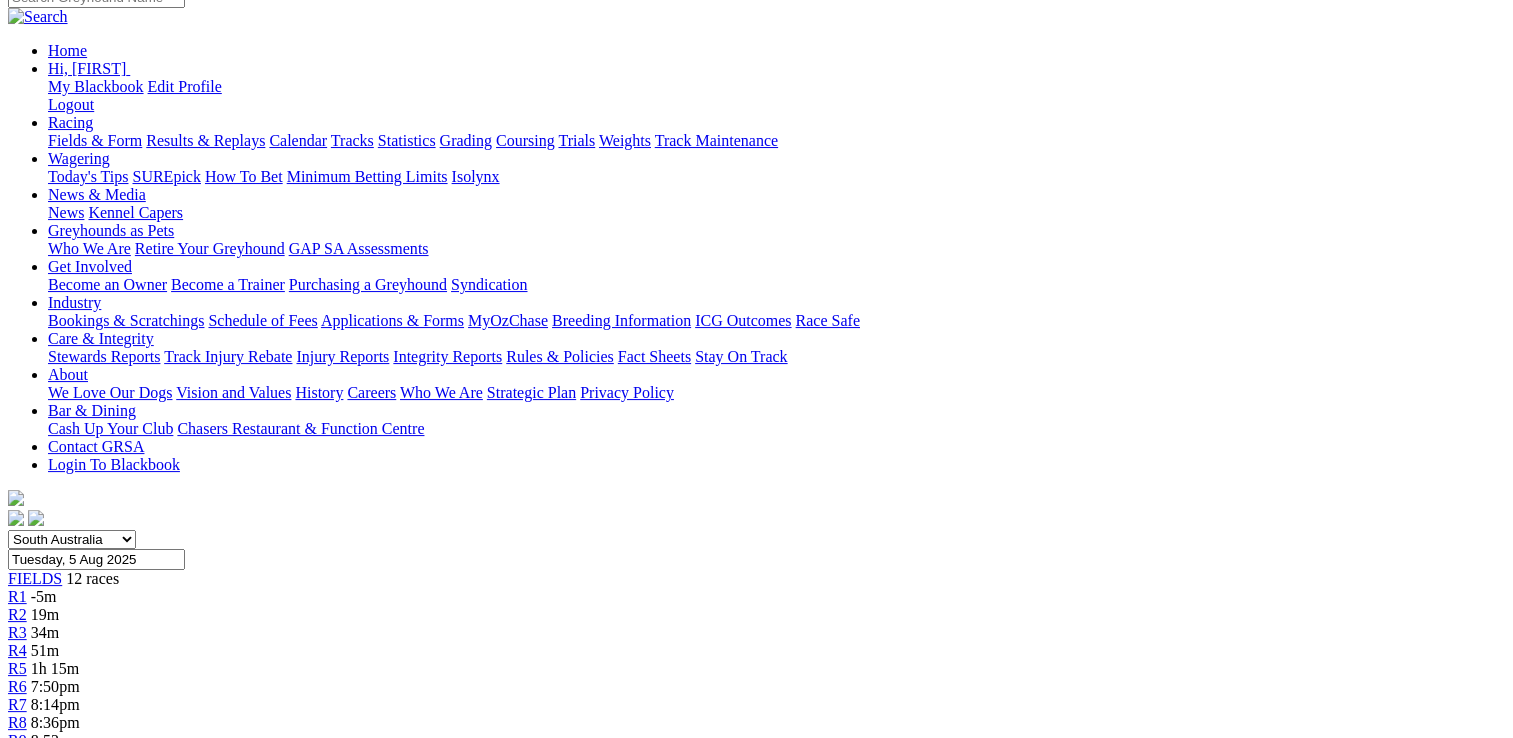 scroll, scrollTop: 100, scrollLeft: 0, axis: vertical 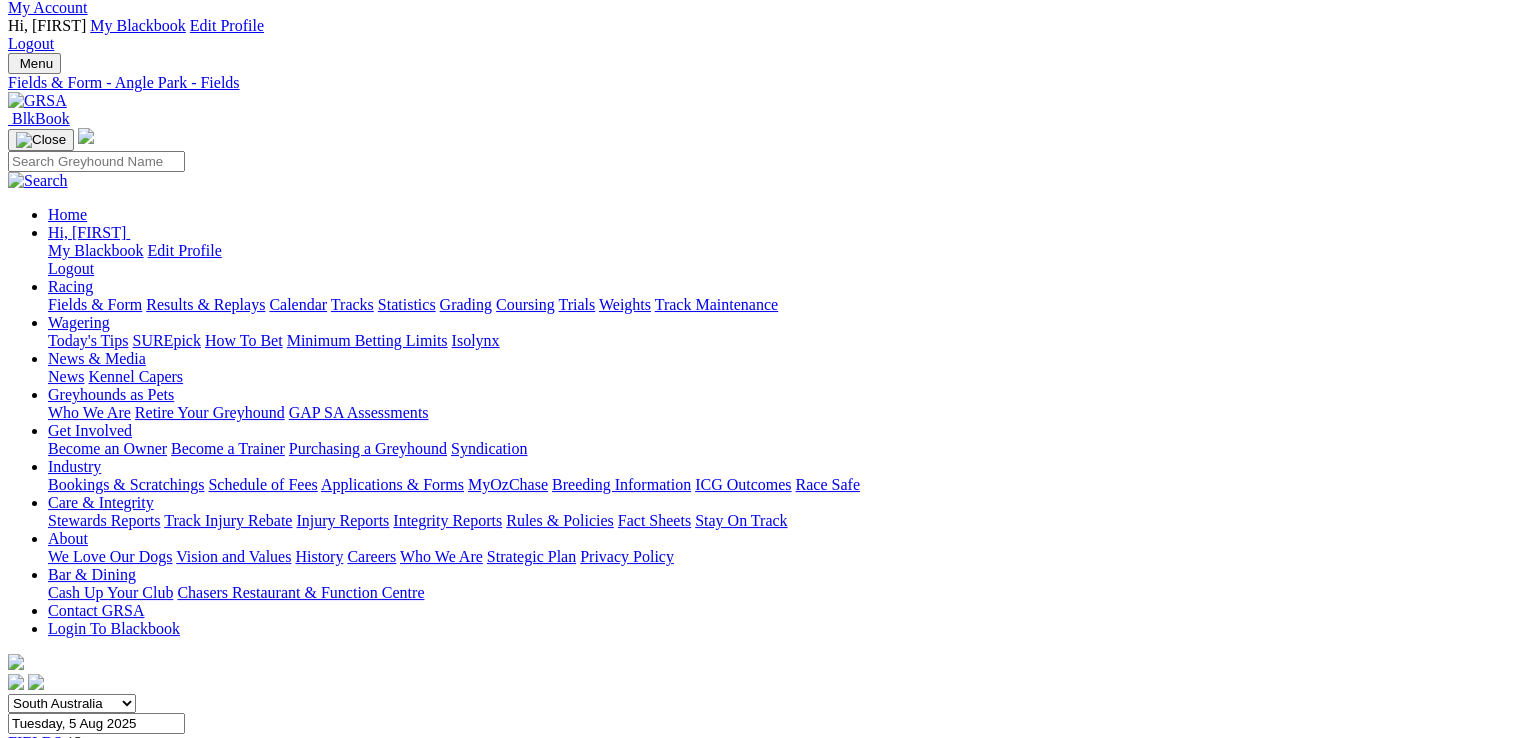 click on "R1
-5m" at bounding box center [756, 761] 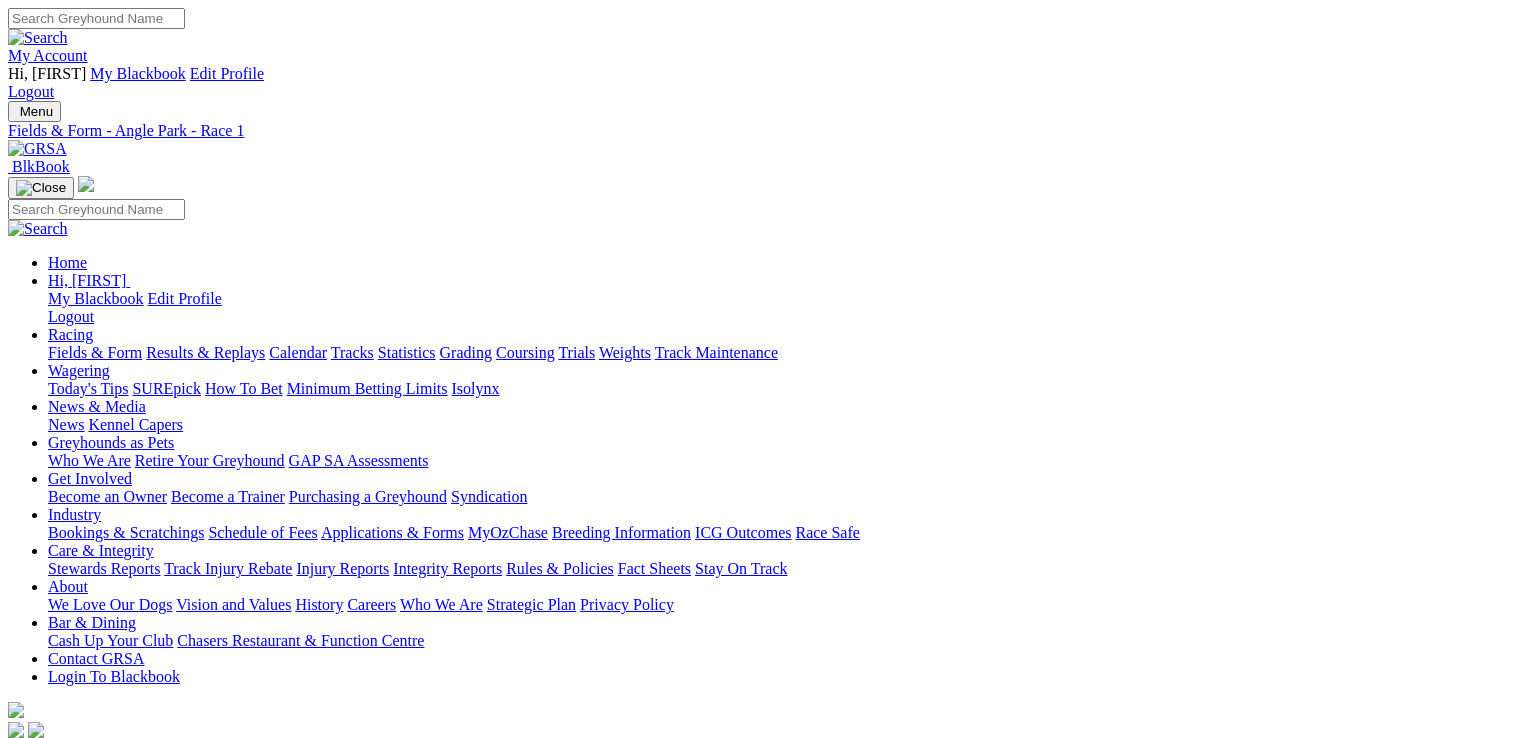 scroll, scrollTop: 0, scrollLeft: 0, axis: both 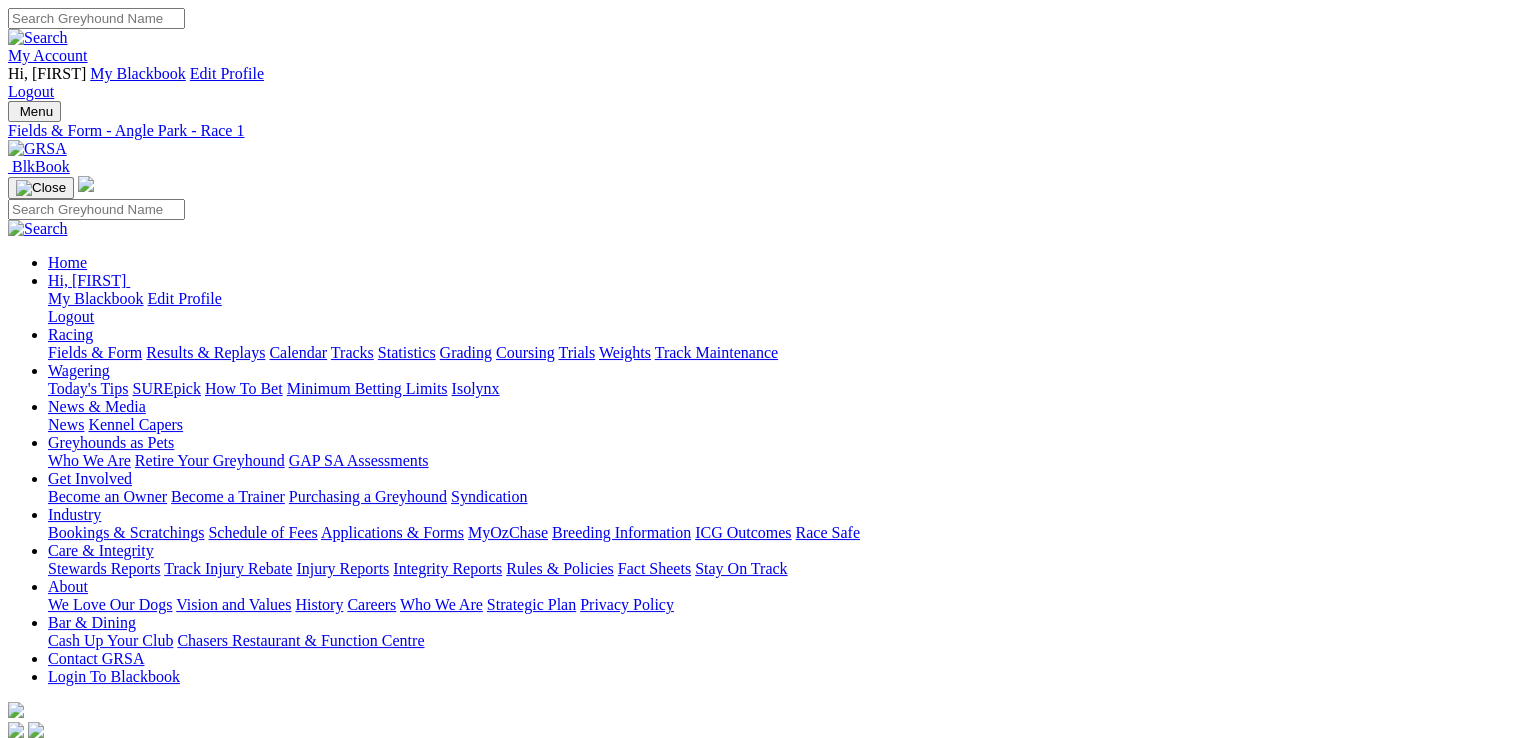 click at bounding box center [146, 1724] 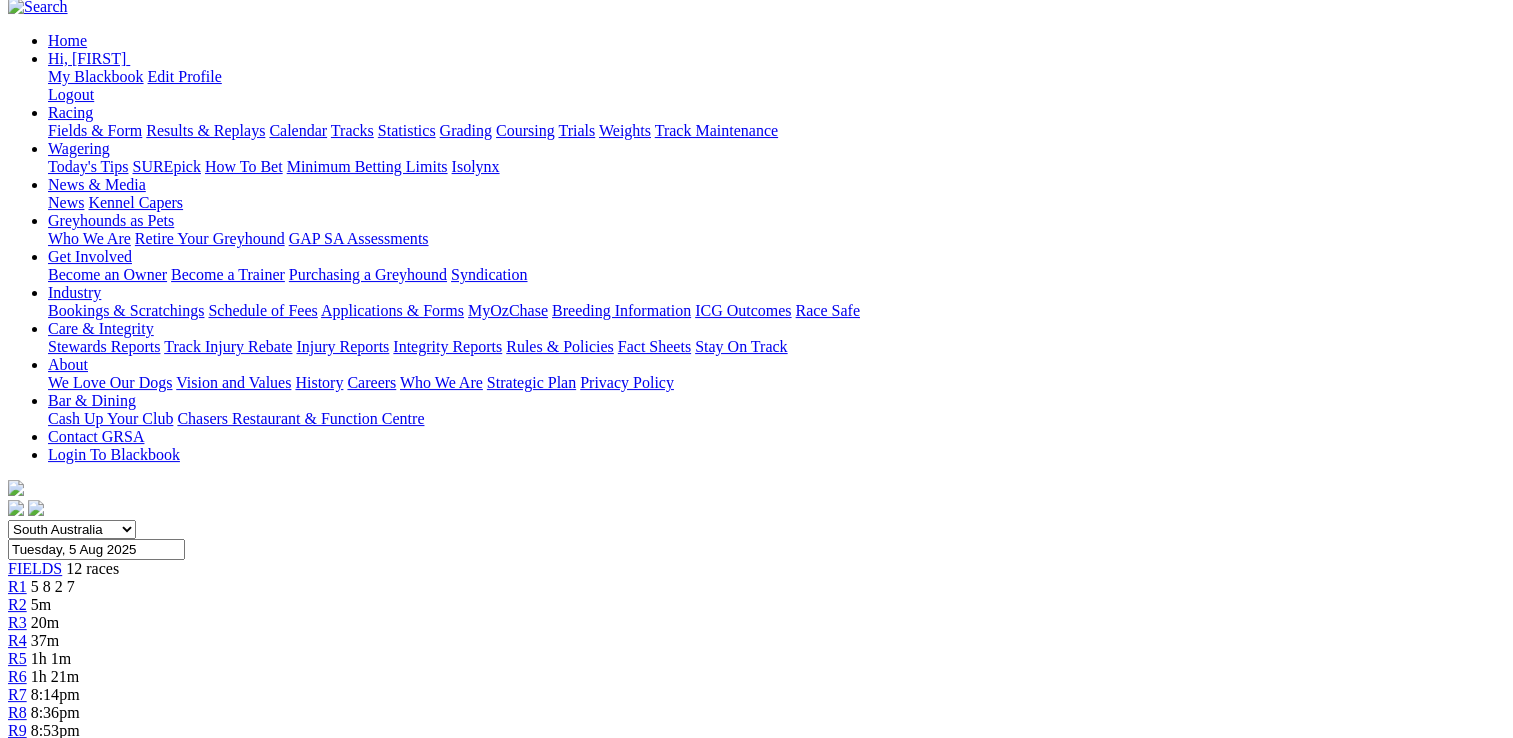 scroll, scrollTop: 400, scrollLeft: 0, axis: vertical 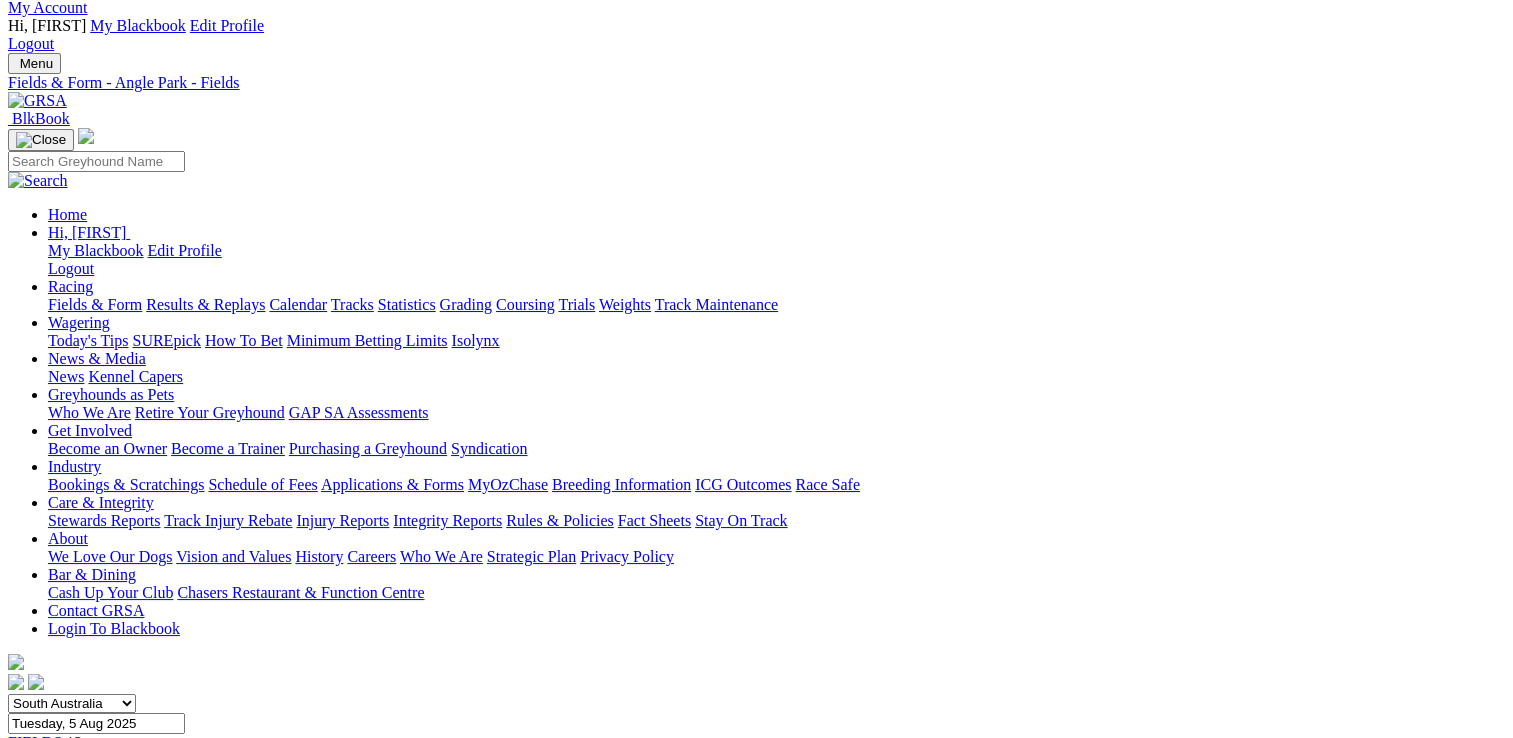 click on "5 8 2 7" at bounding box center (53, 760) 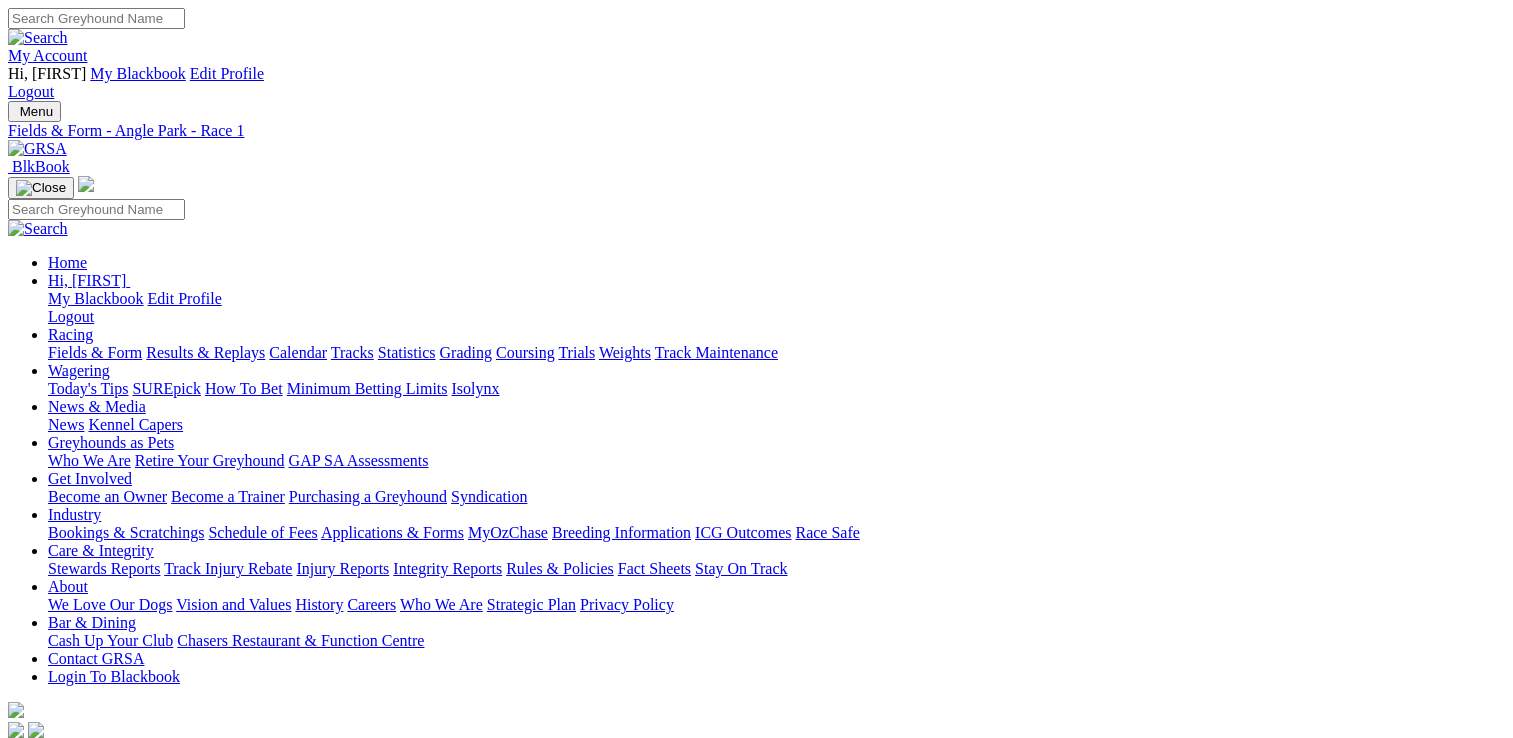 scroll, scrollTop: 0, scrollLeft: 0, axis: both 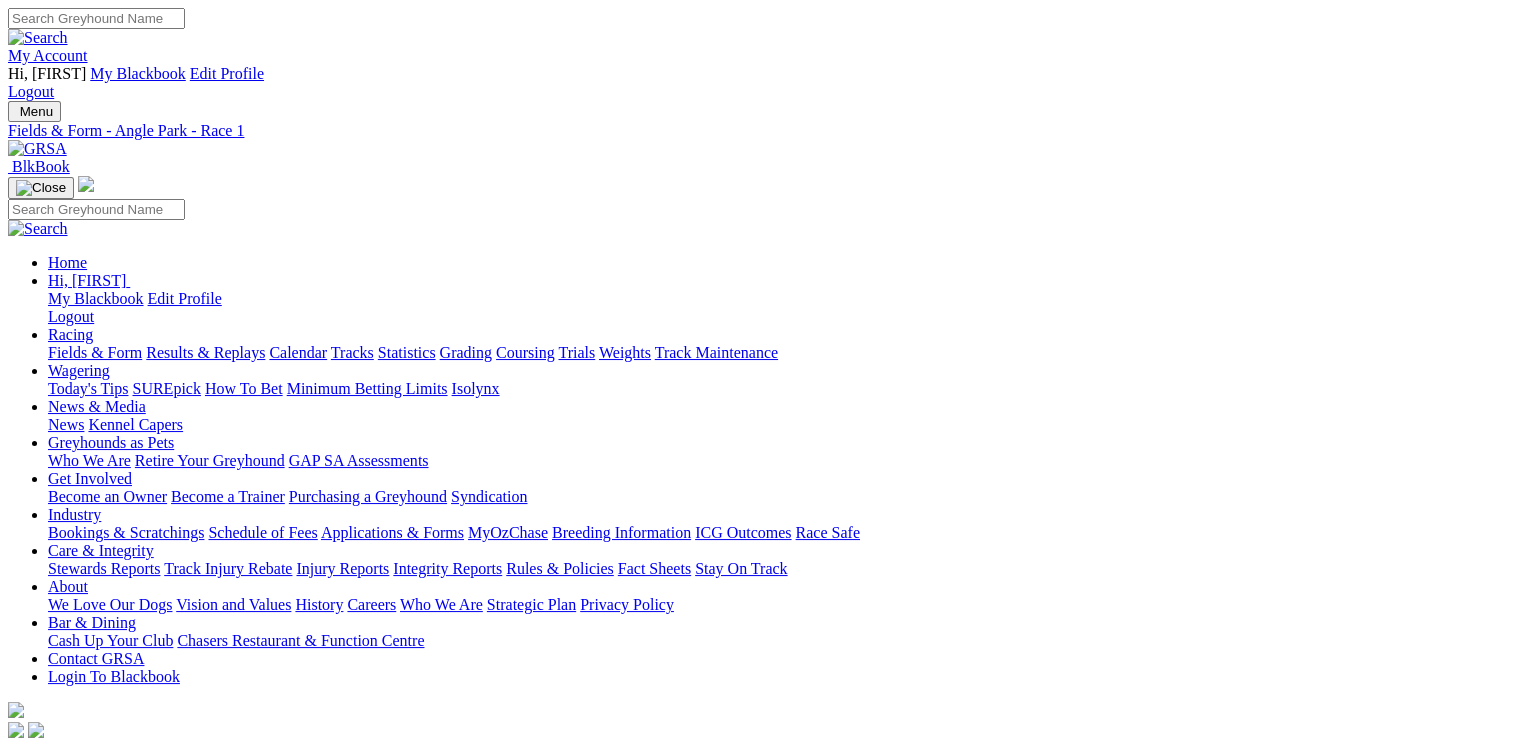 click at bounding box center (94, 1479) 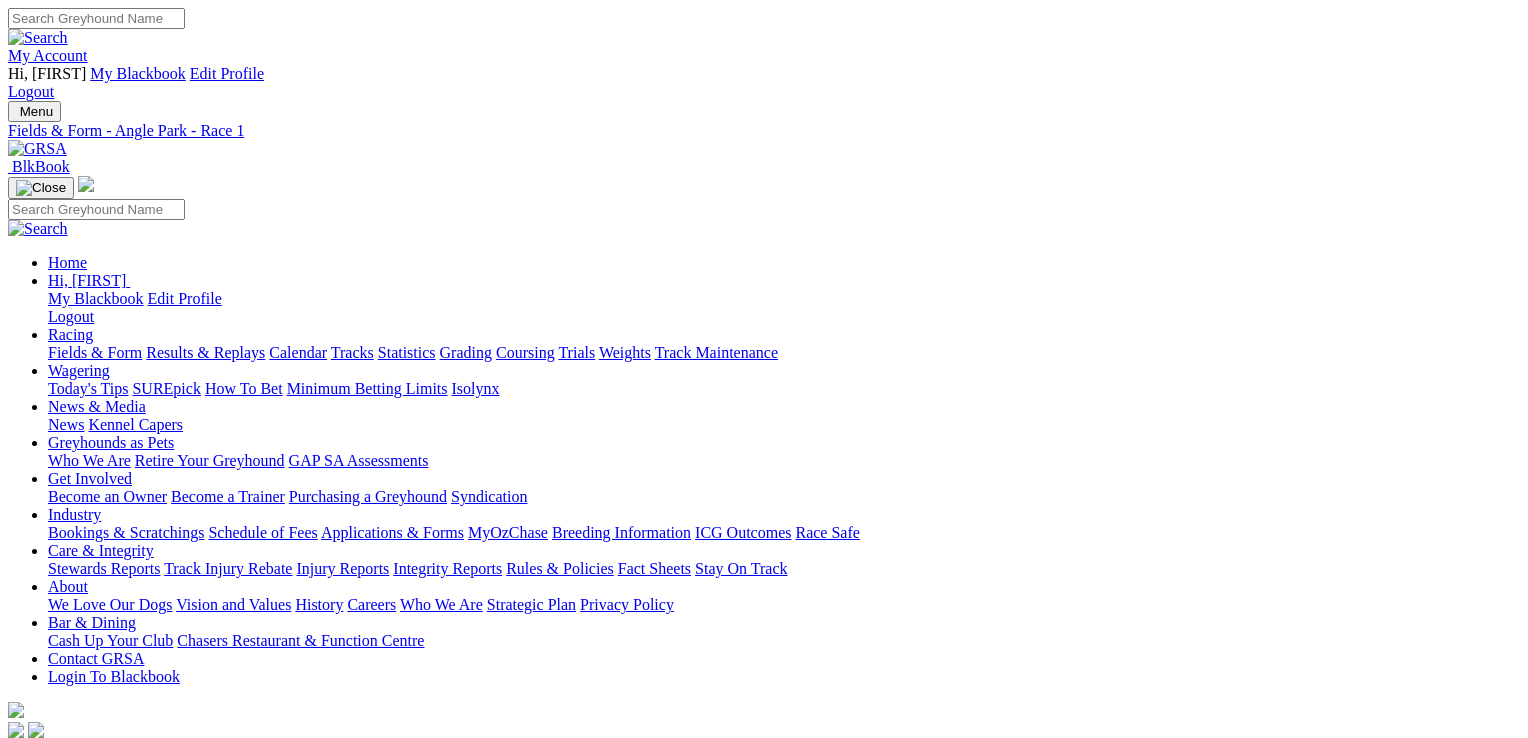 click at bounding box center (16, 4633) 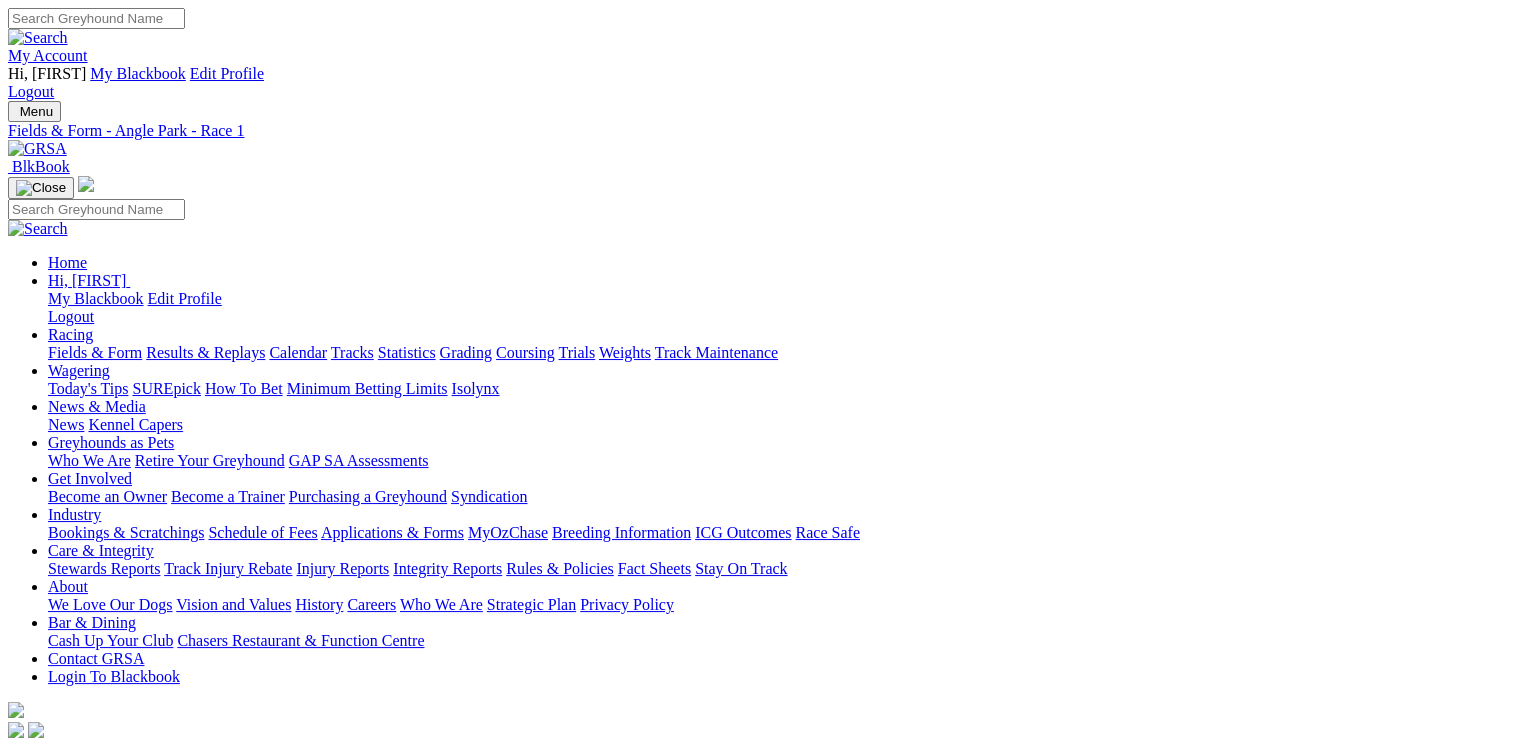 click on "R2
-6m" at bounding box center [756, 827] 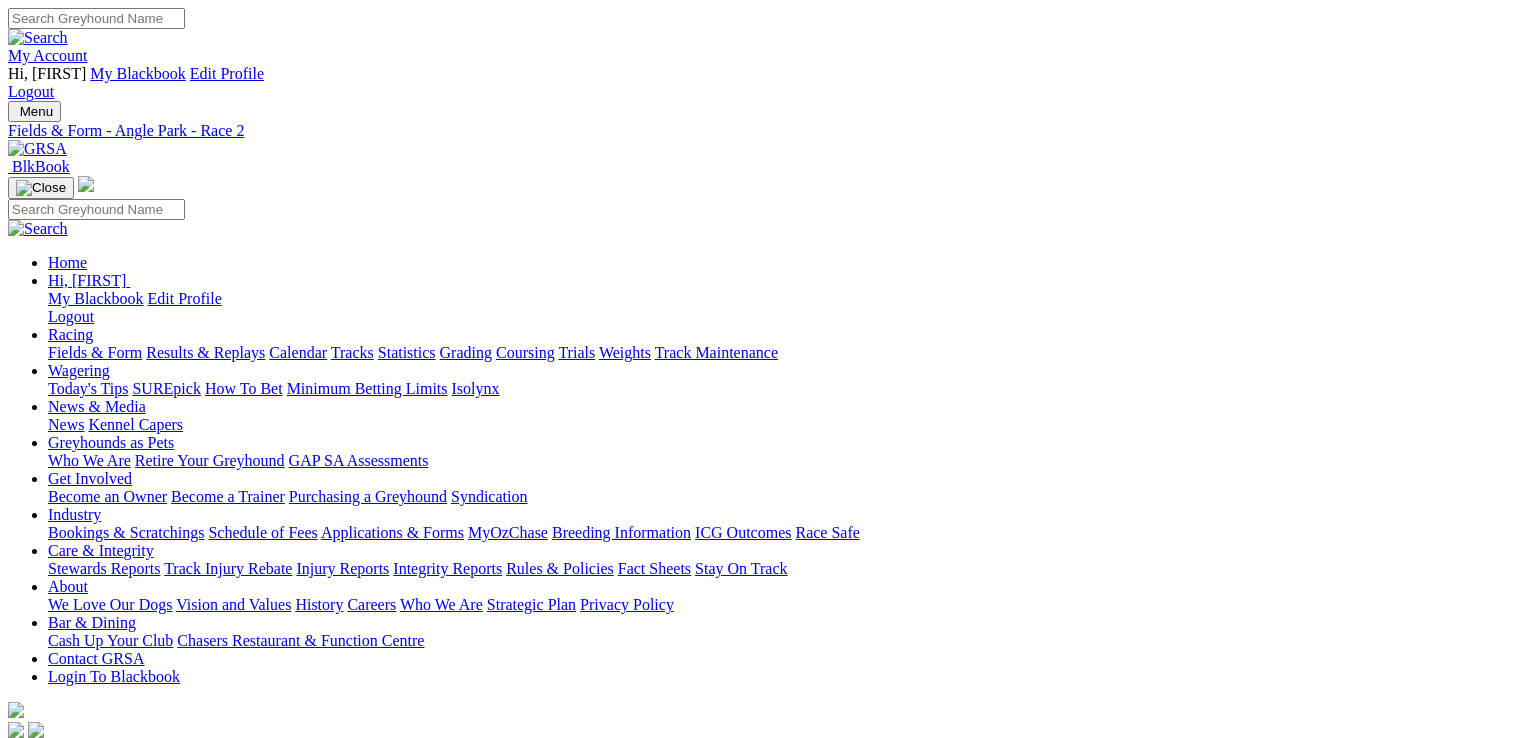 scroll, scrollTop: 0, scrollLeft: 0, axis: both 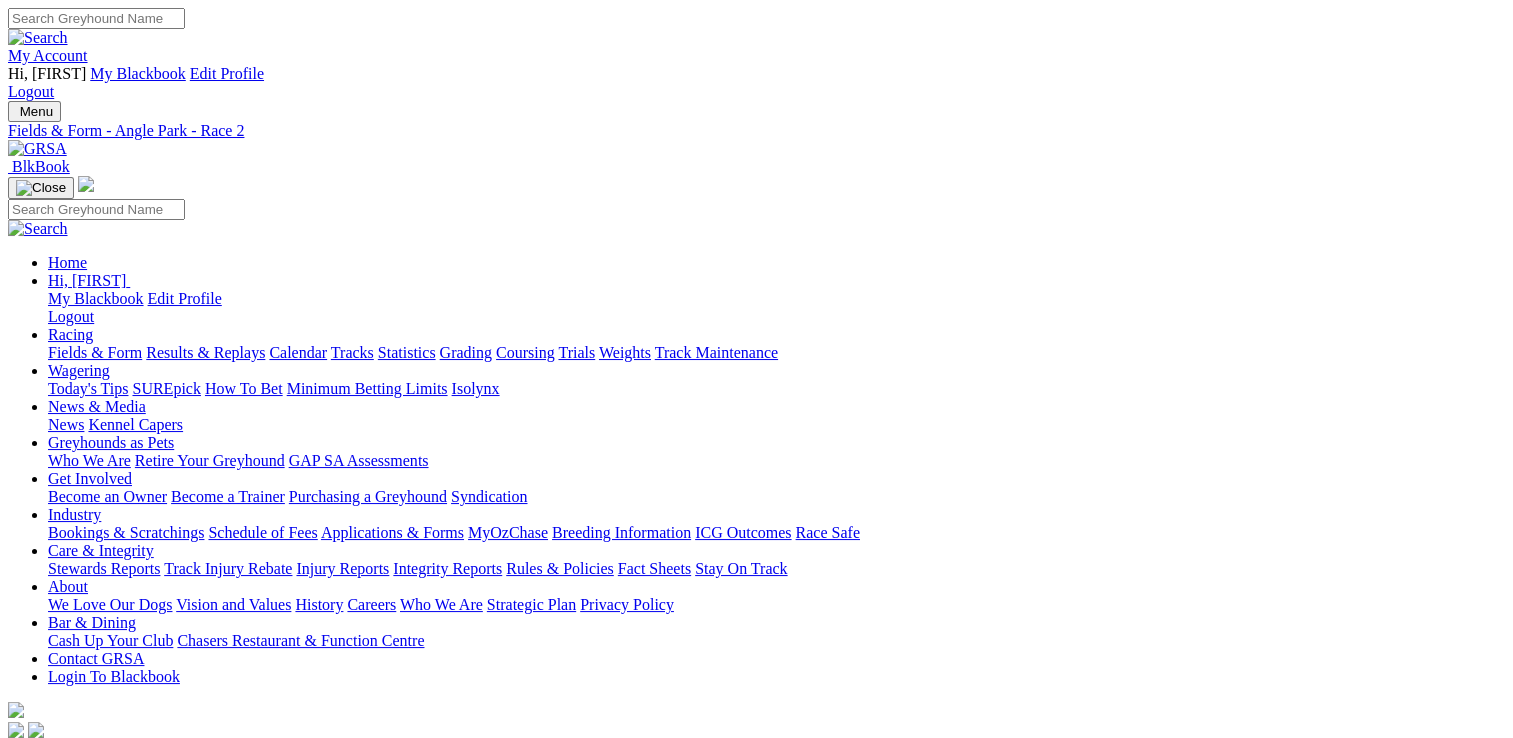 click on "-8m" at bounding box center [44, 844] 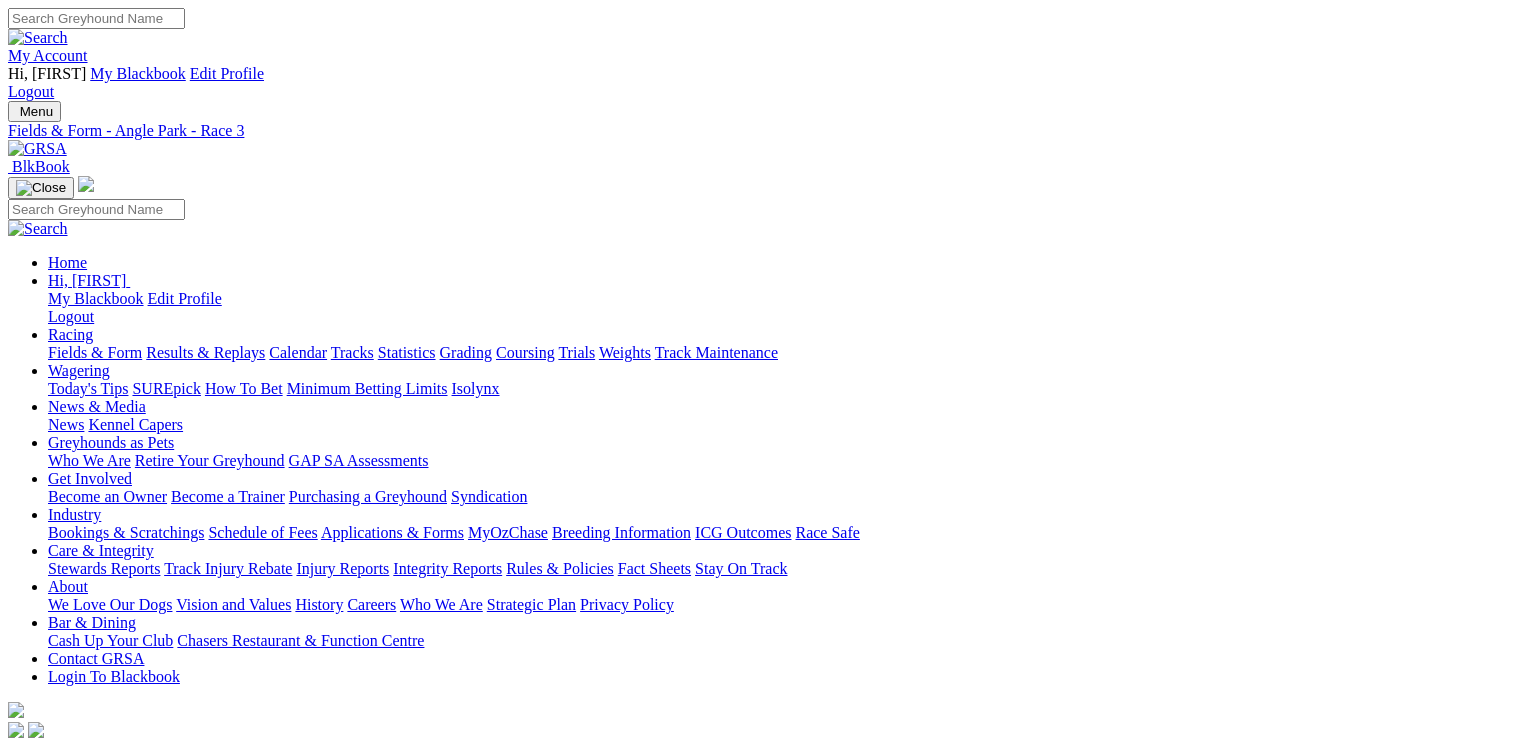 scroll, scrollTop: 0, scrollLeft: 0, axis: both 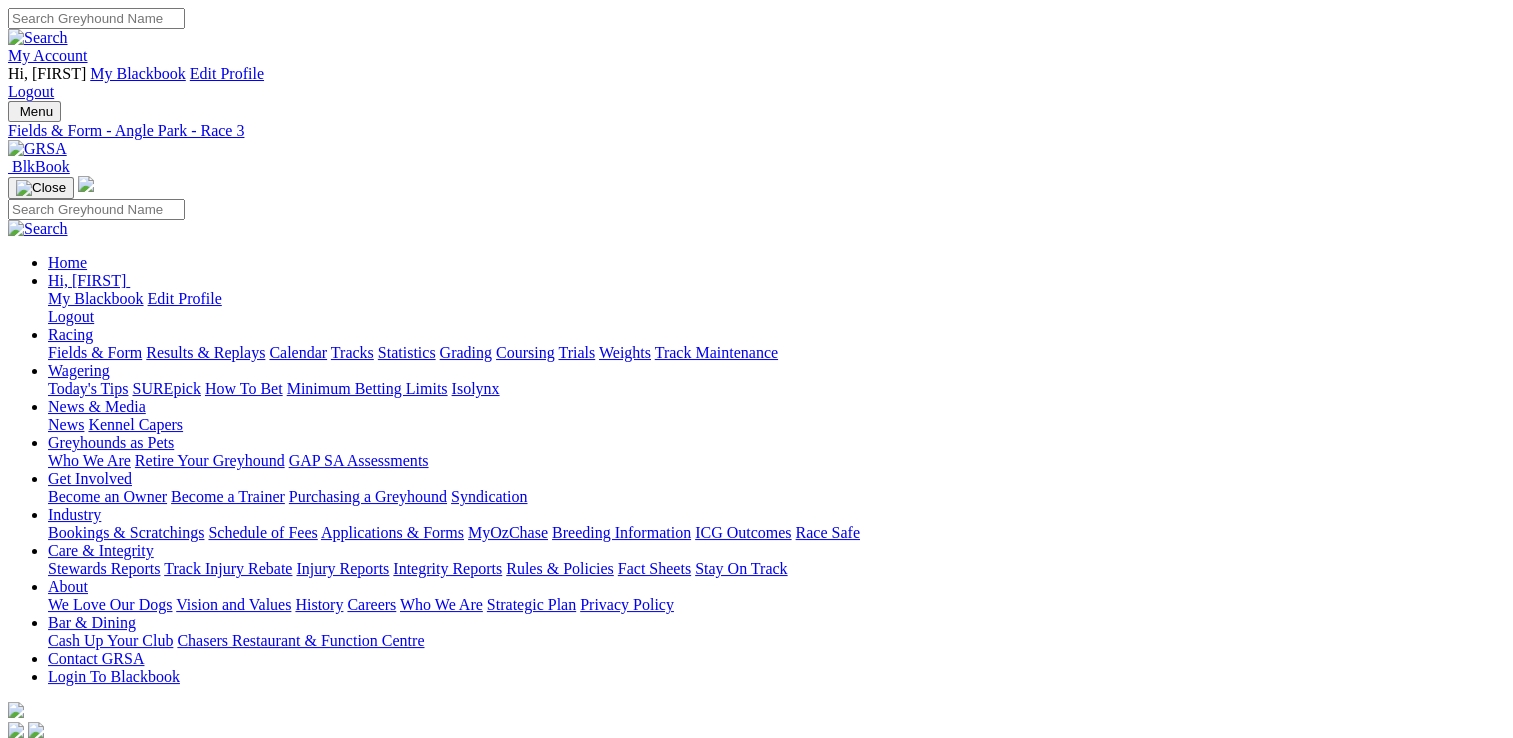 click on "4 2 5 8" at bounding box center [53, 826] 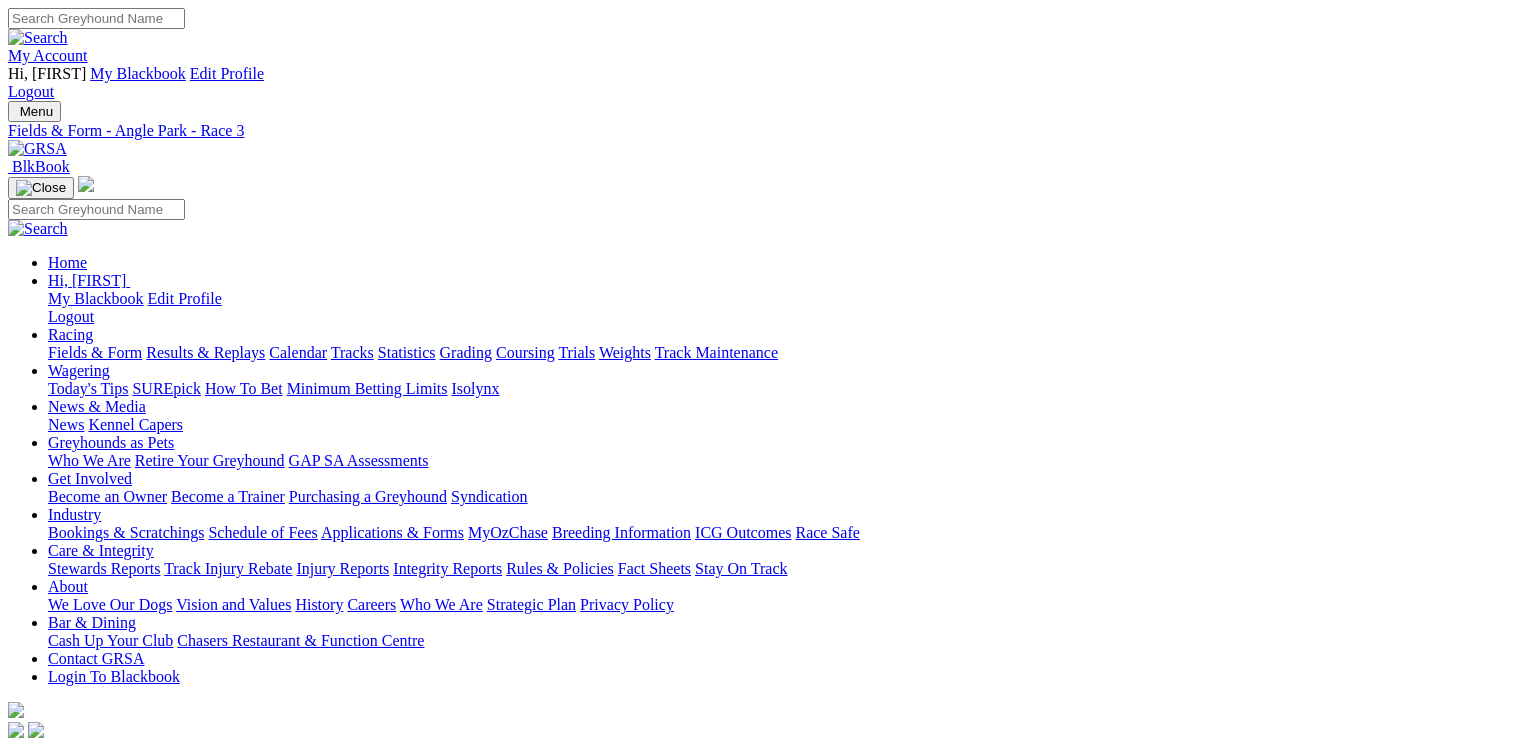 scroll, scrollTop: 0, scrollLeft: 0, axis: both 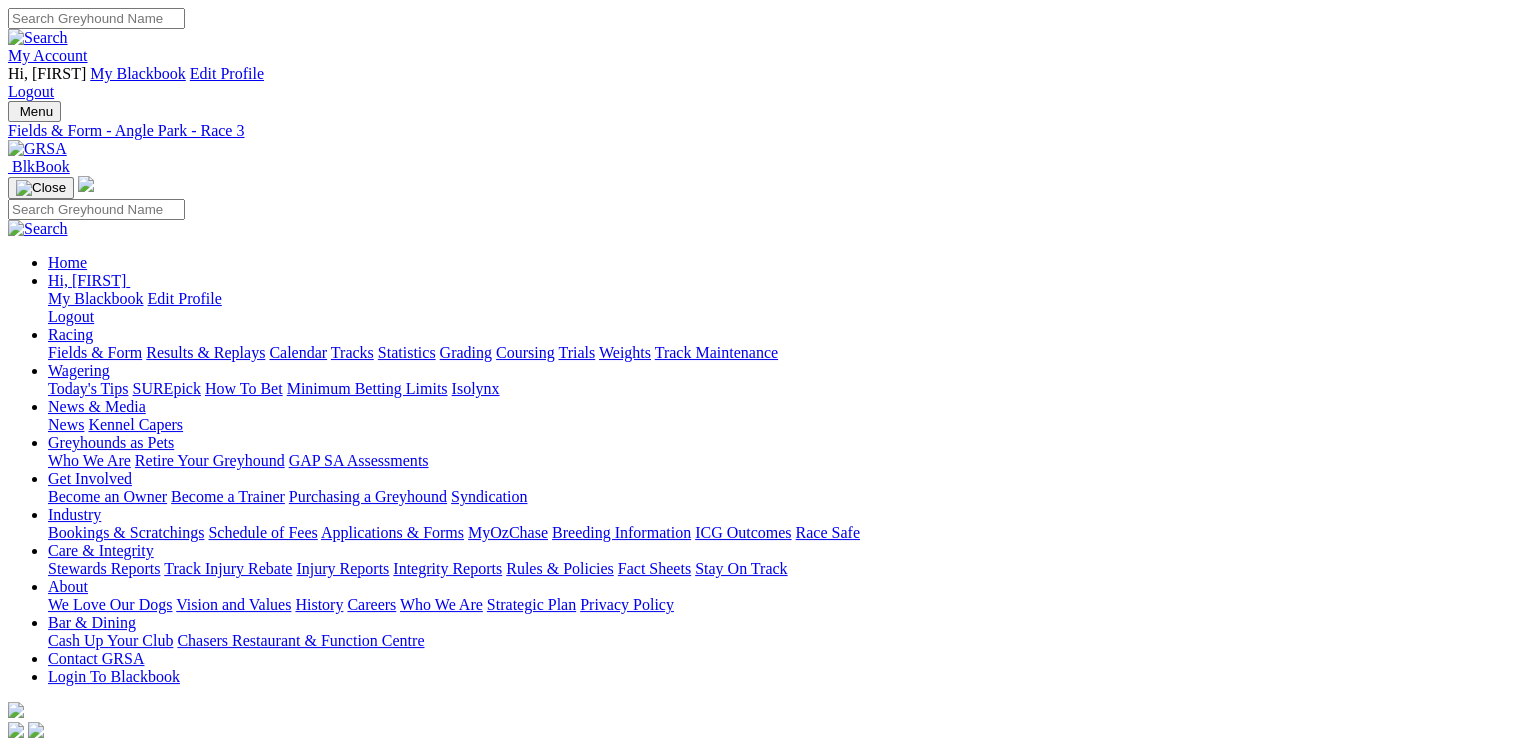 click on "4 2 5 8" at bounding box center (53, 826) 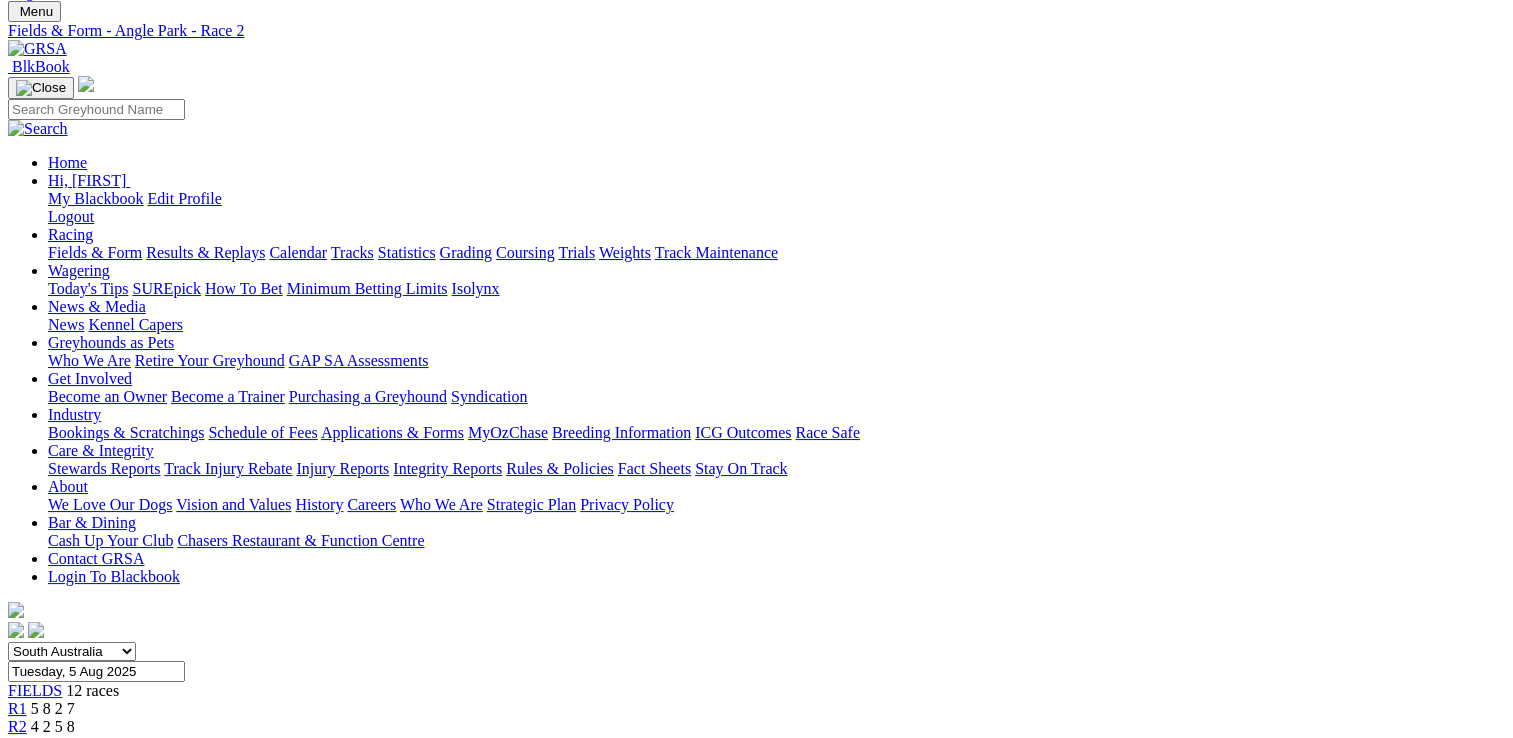 scroll, scrollTop: 0, scrollLeft: 0, axis: both 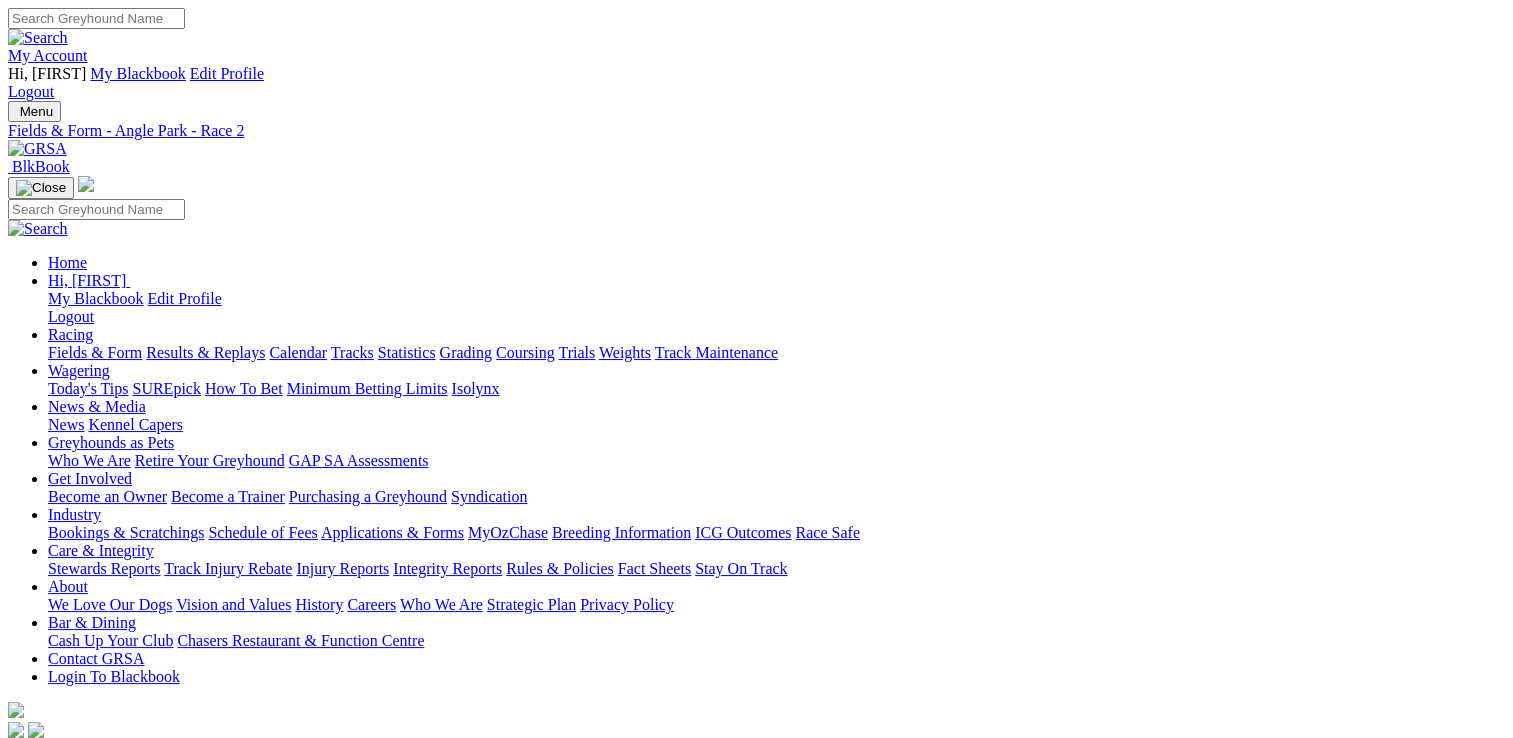 click on "1 5 2 8" at bounding box center (53, 844) 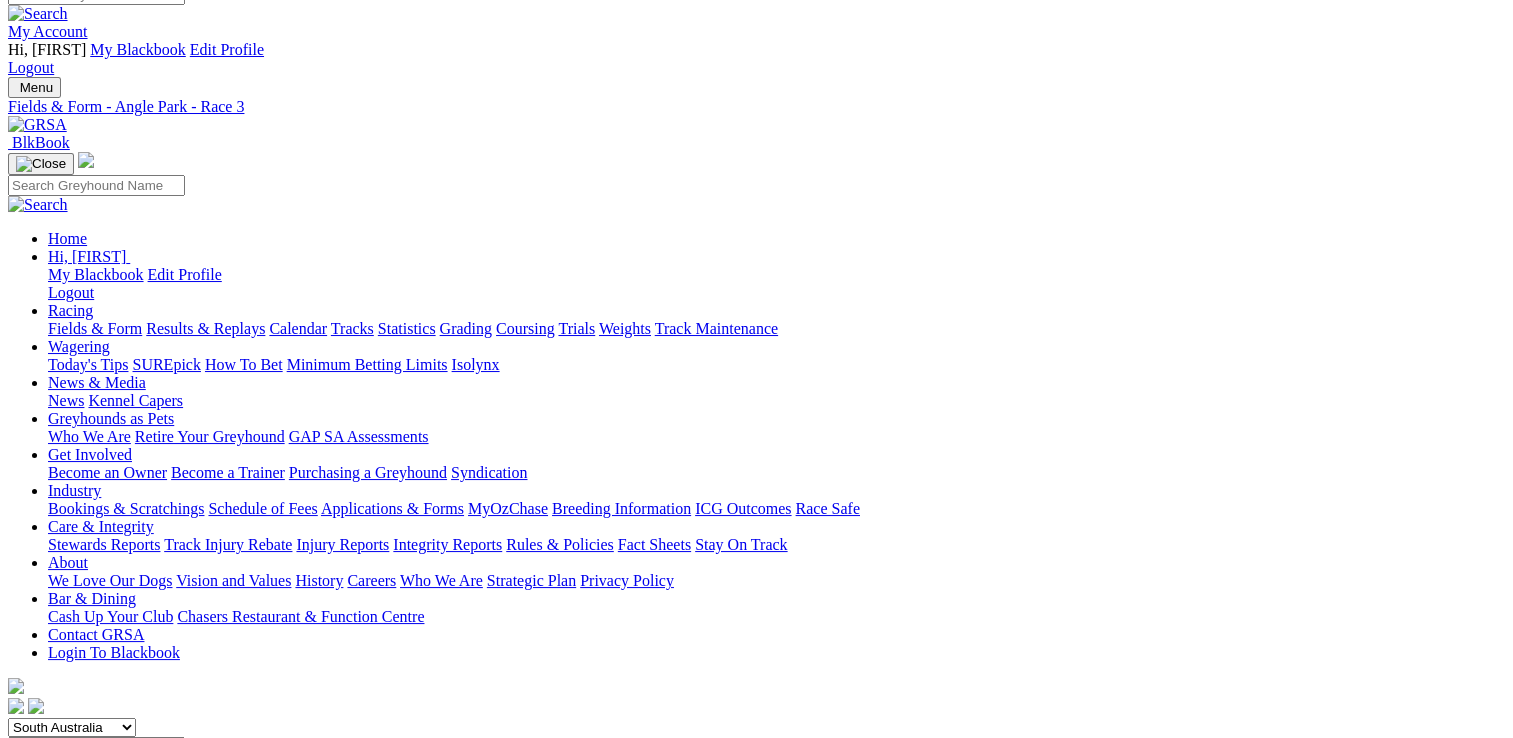 scroll, scrollTop: 0, scrollLeft: 0, axis: both 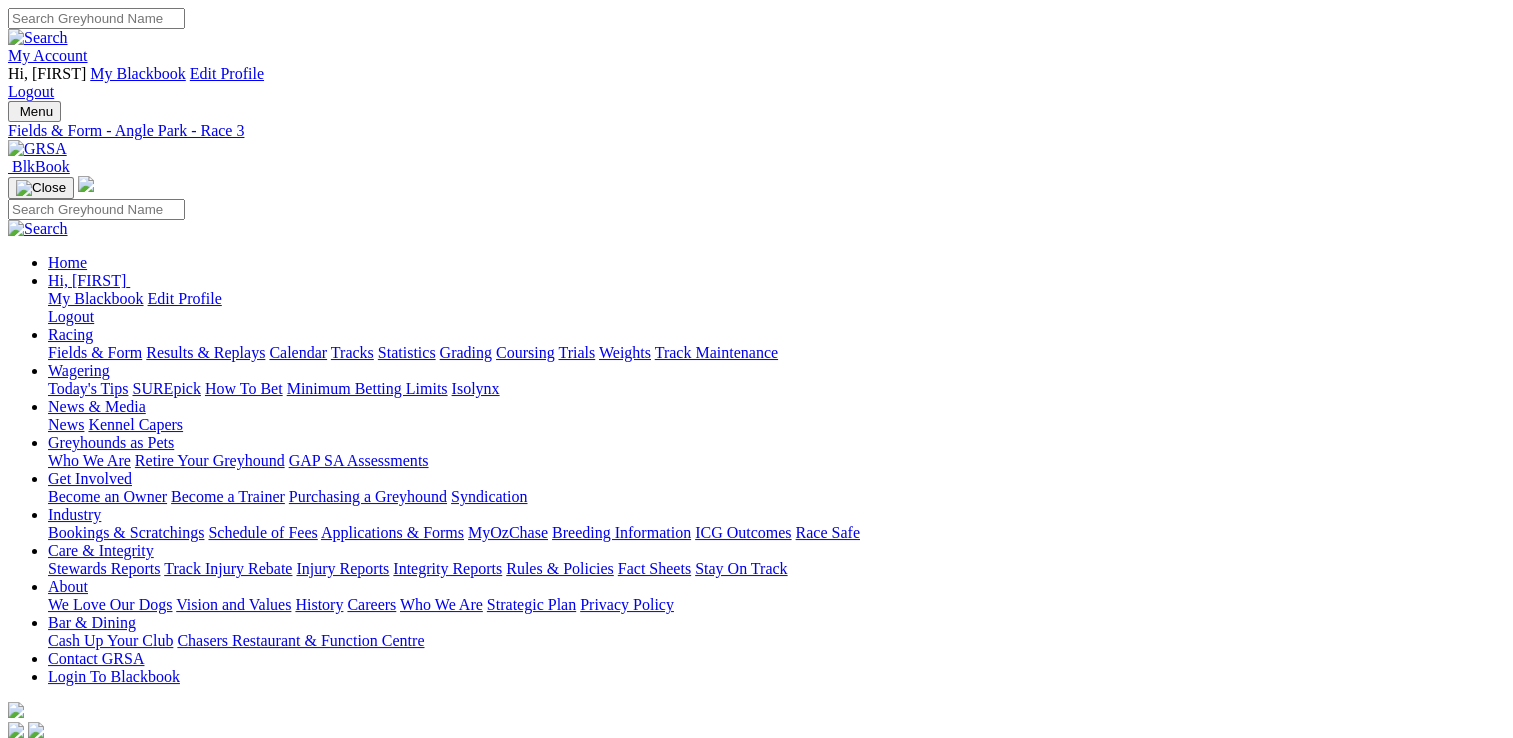 click on "4 2 5 8" at bounding box center [53, 826] 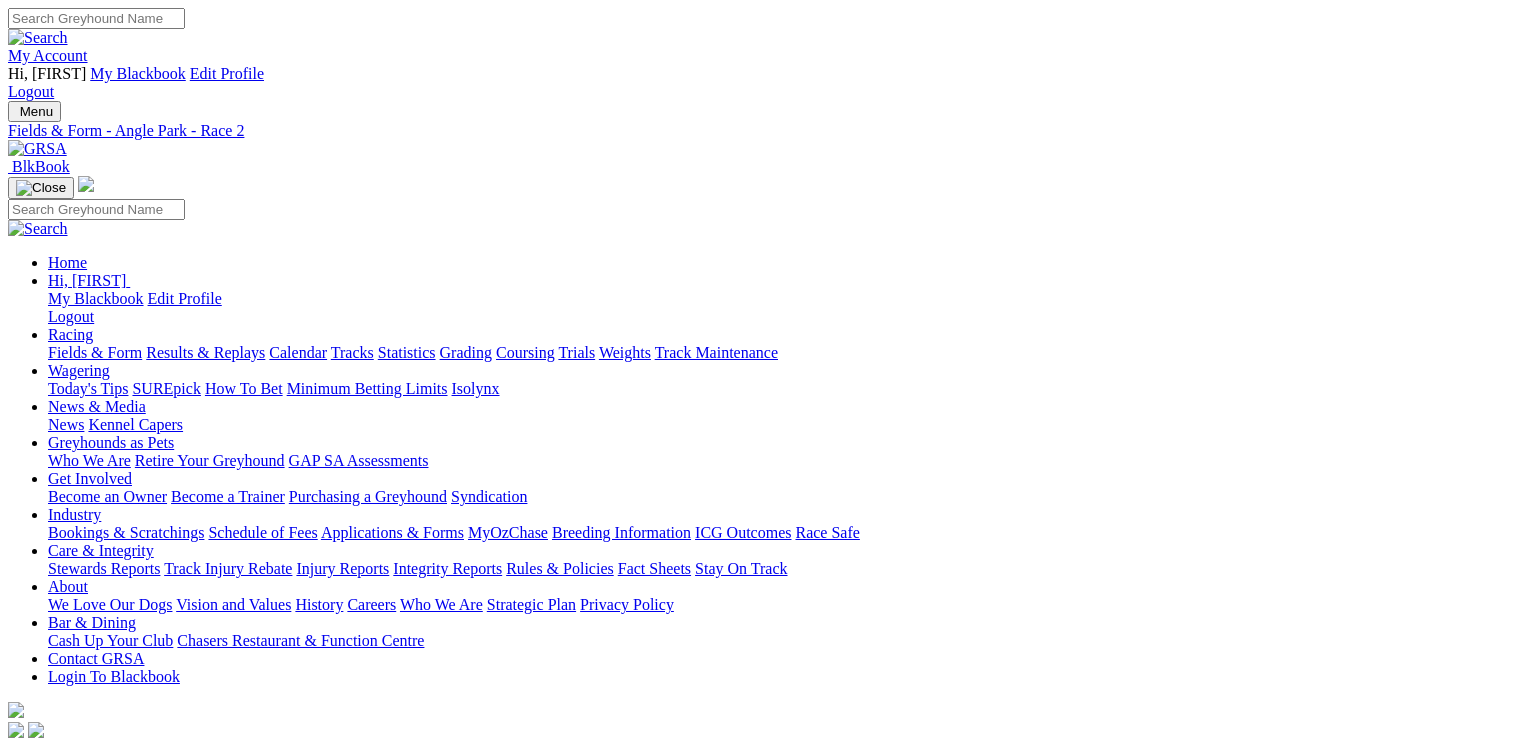 scroll, scrollTop: 0, scrollLeft: 0, axis: both 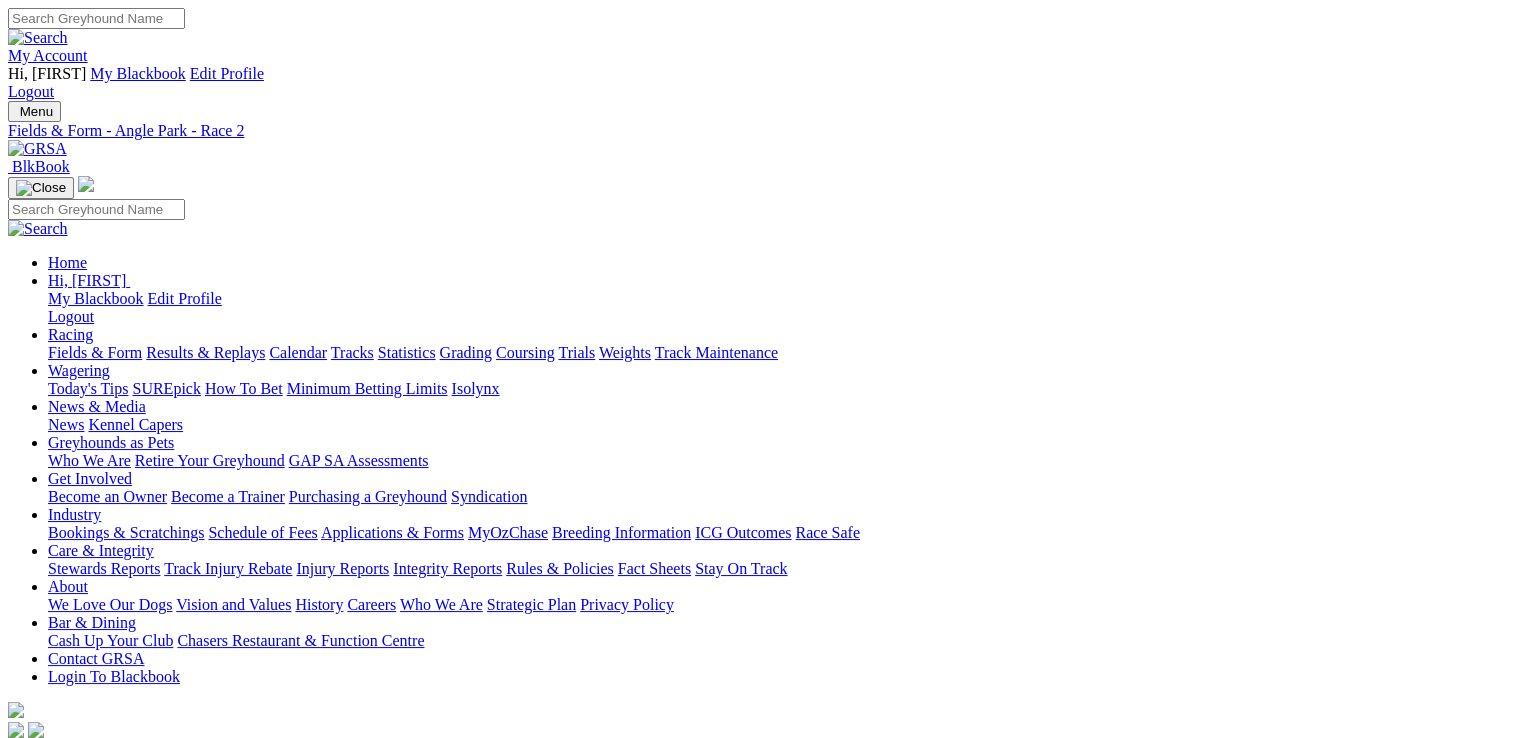 click on "1 5 2 8" at bounding box center [53, 844] 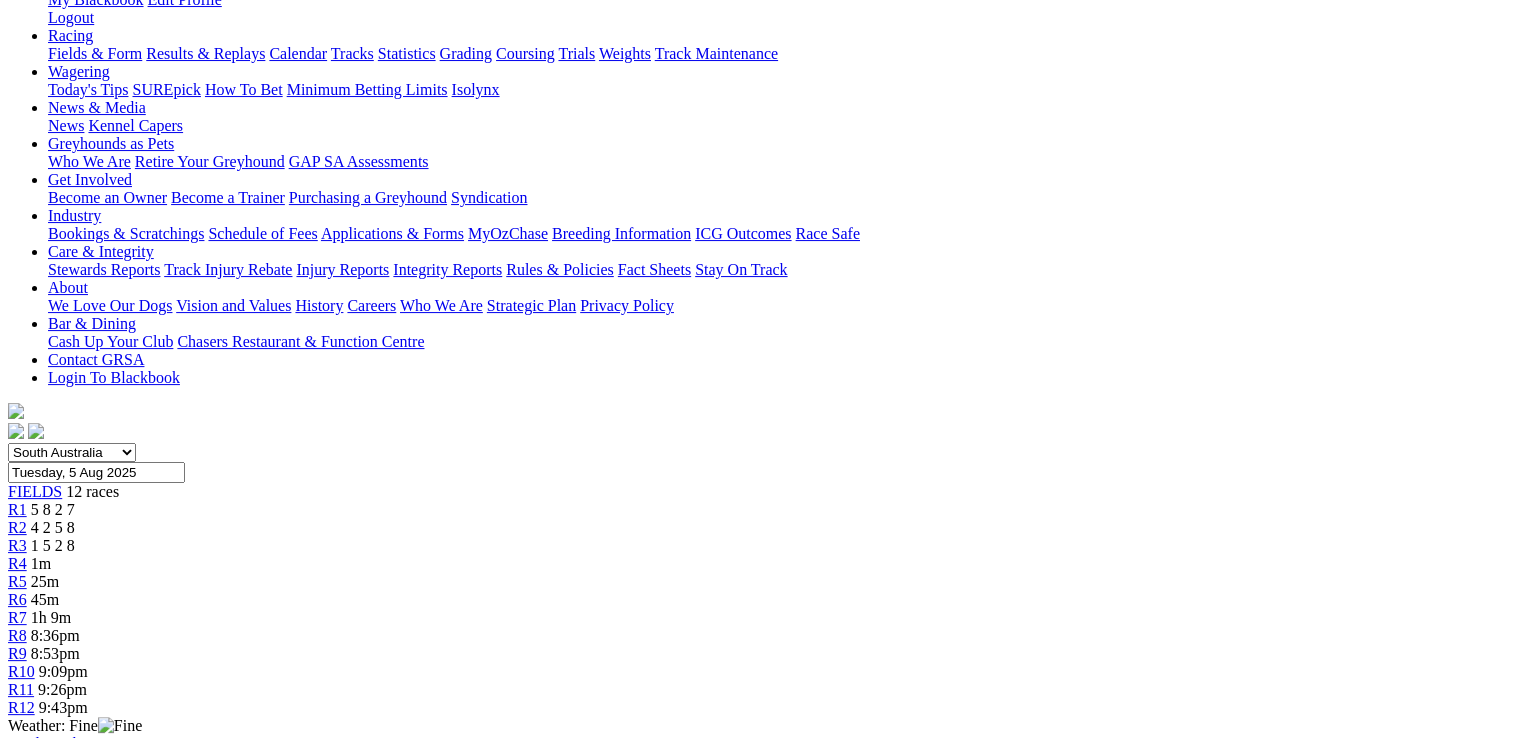 scroll, scrollTop: 300, scrollLeft: 0, axis: vertical 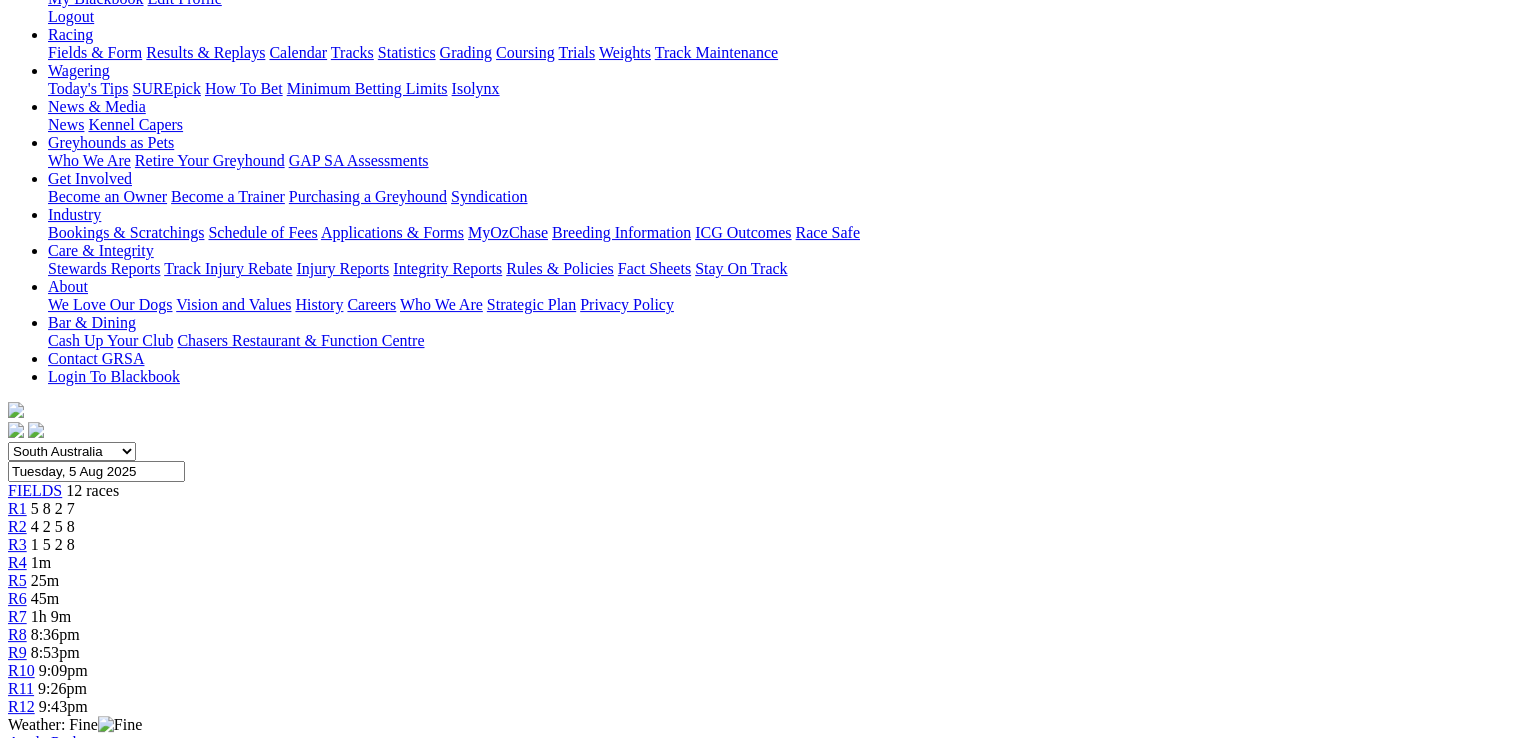 click on "4 2 5 8" at bounding box center [53, 526] 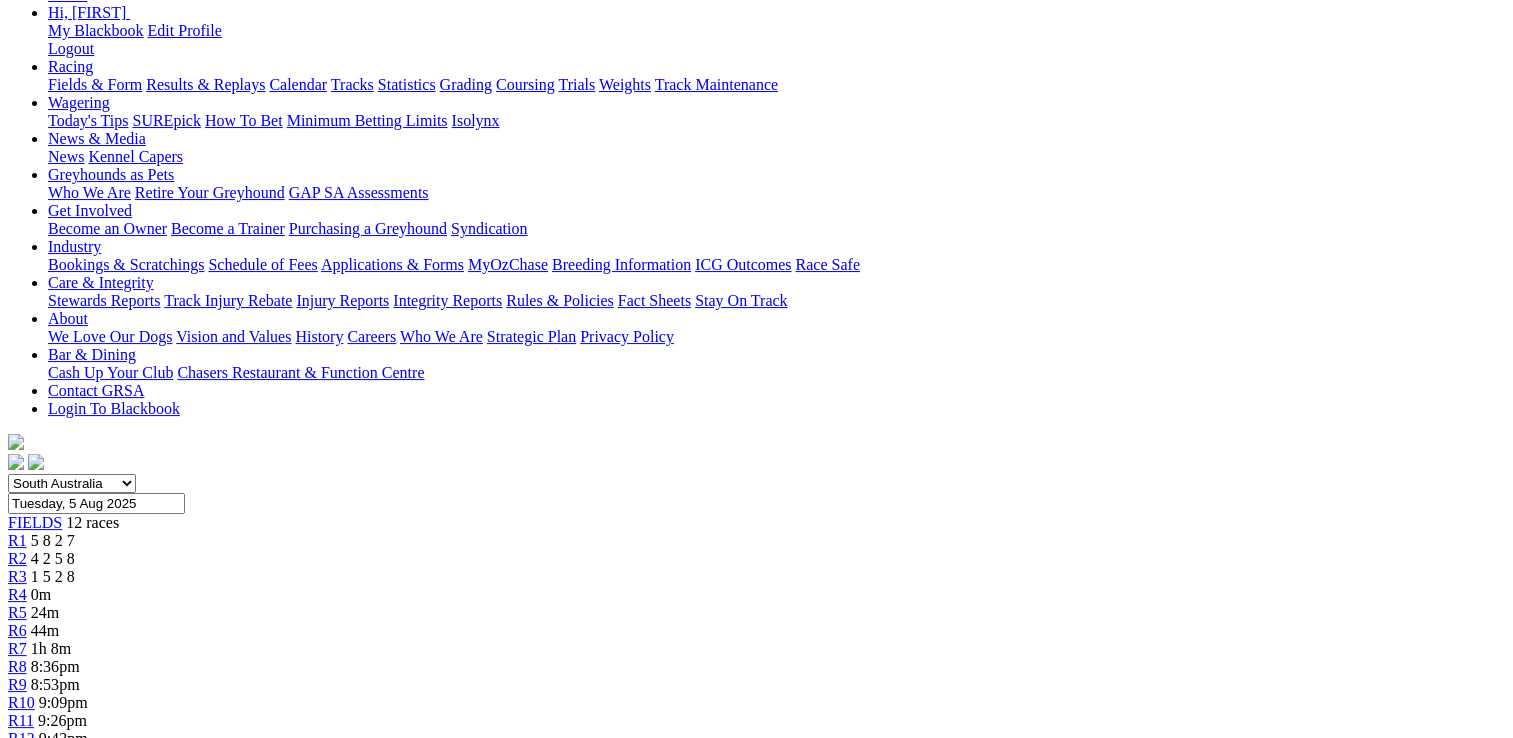 scroll, scrollTop: 100, scrollLeft: 0, axis: vertical 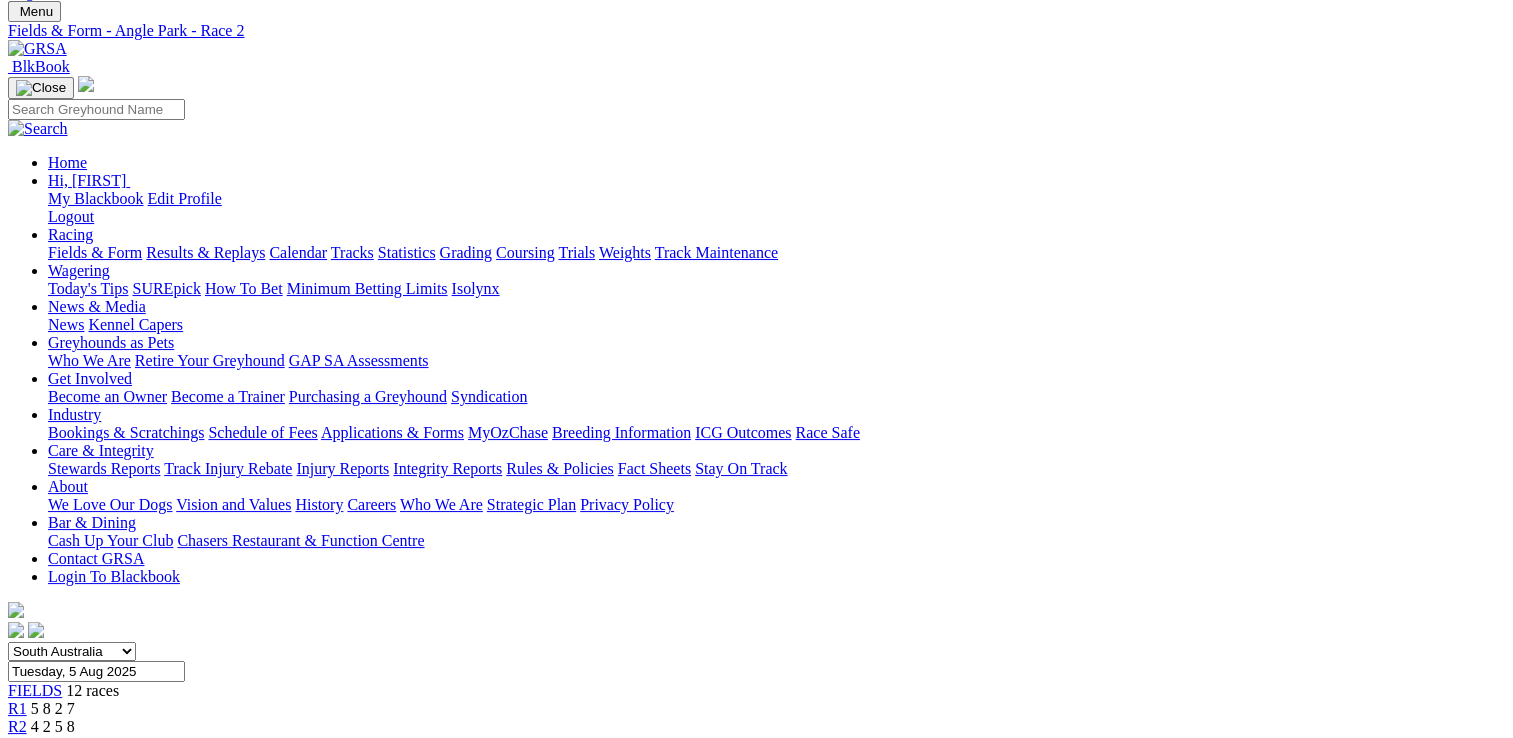click on "1 5 2 8" at bounding box center (53, 744) 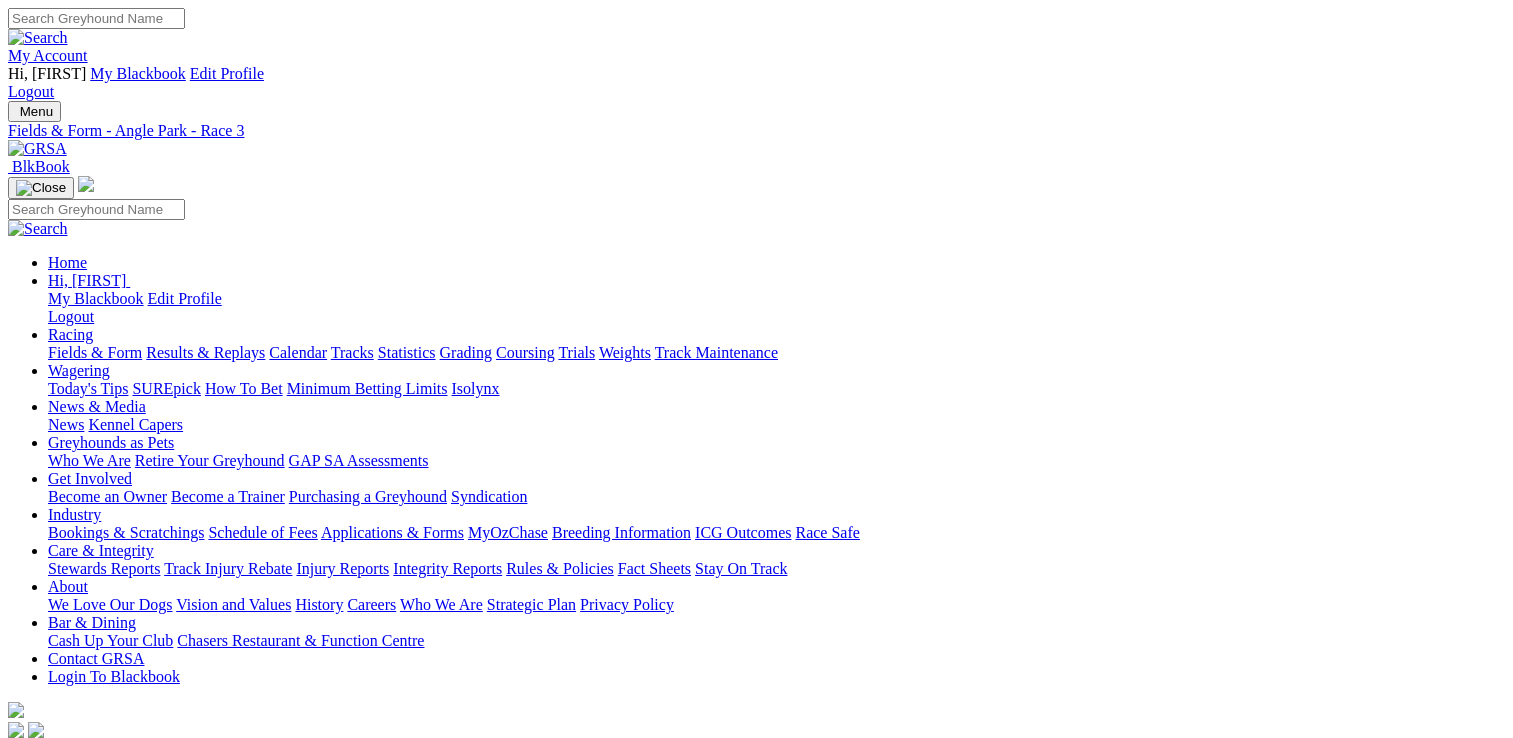 scroll, scrollTop: 0, scrollLeft: 0, axis: both 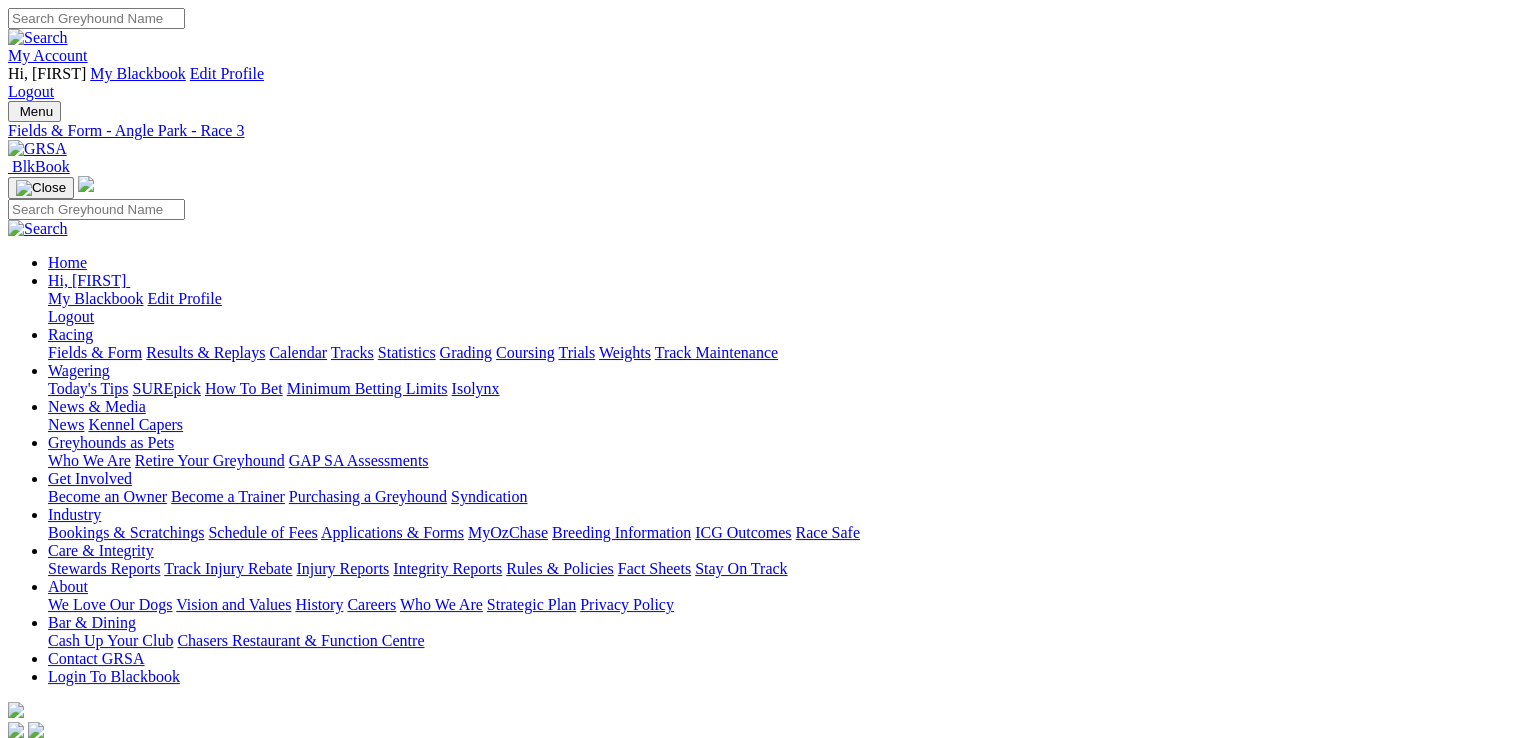 click on "4 2 5 8" at bounding box center (53, 826) 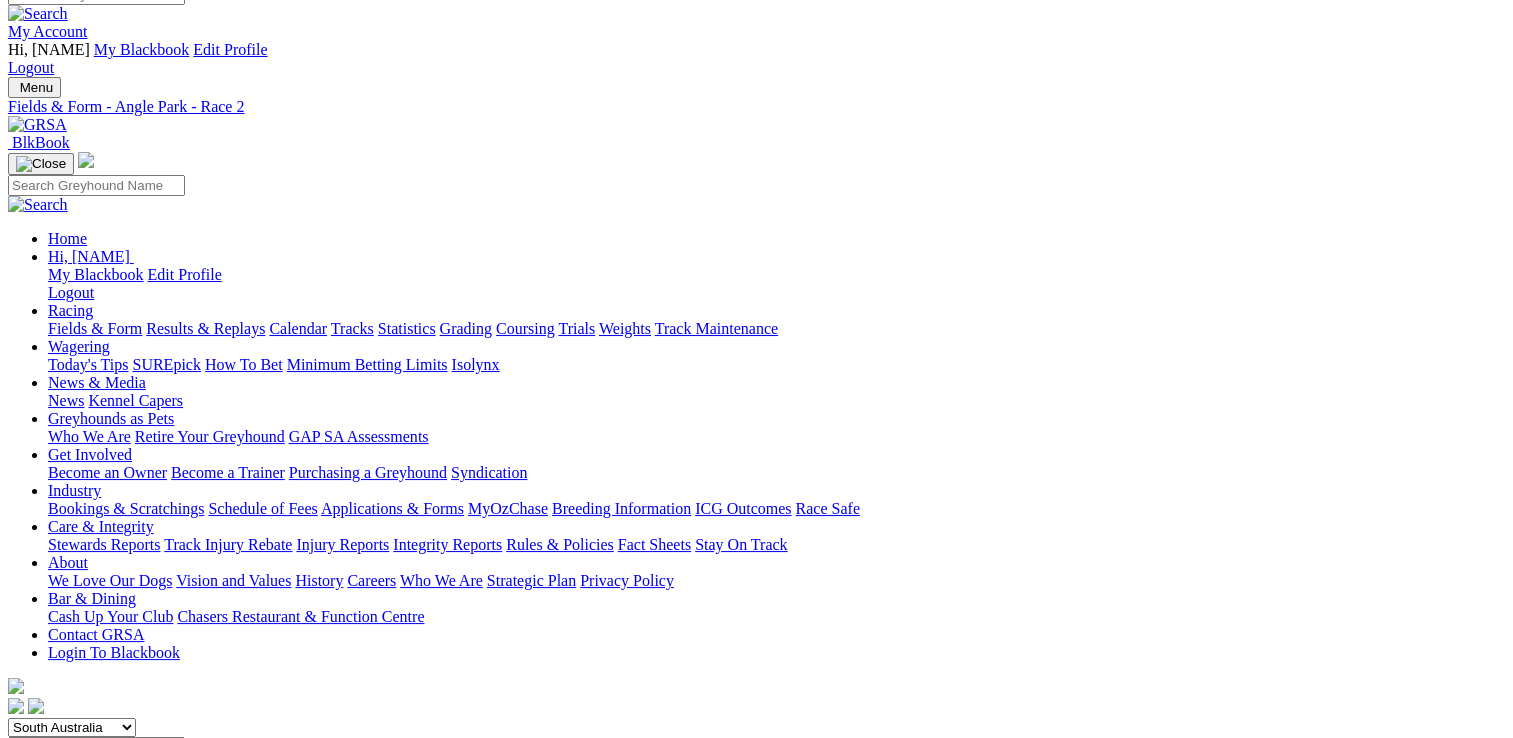 scroll, scrollTop: 0, scrollLeft: 0, axis: both 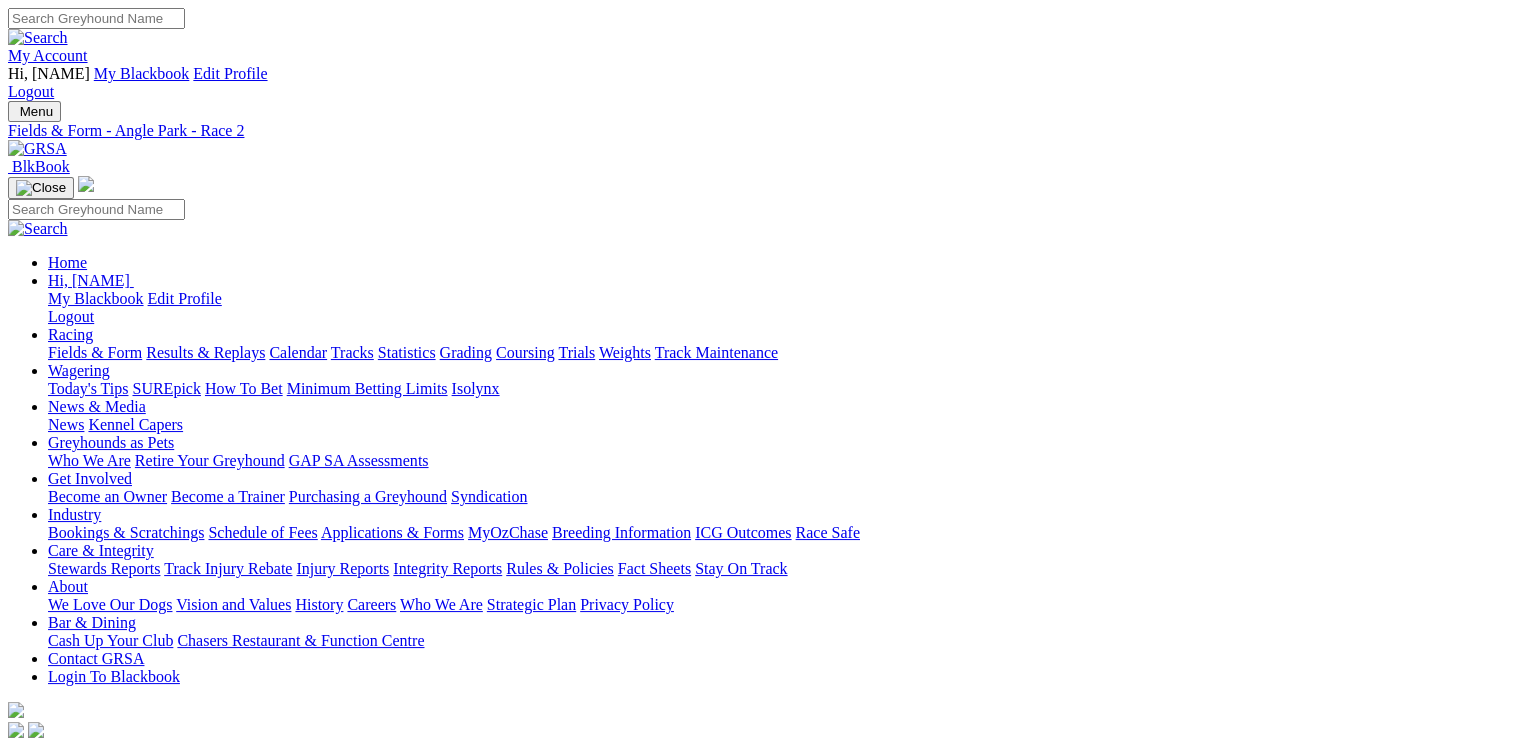 click on "R3" at bounding box center [17, 844] 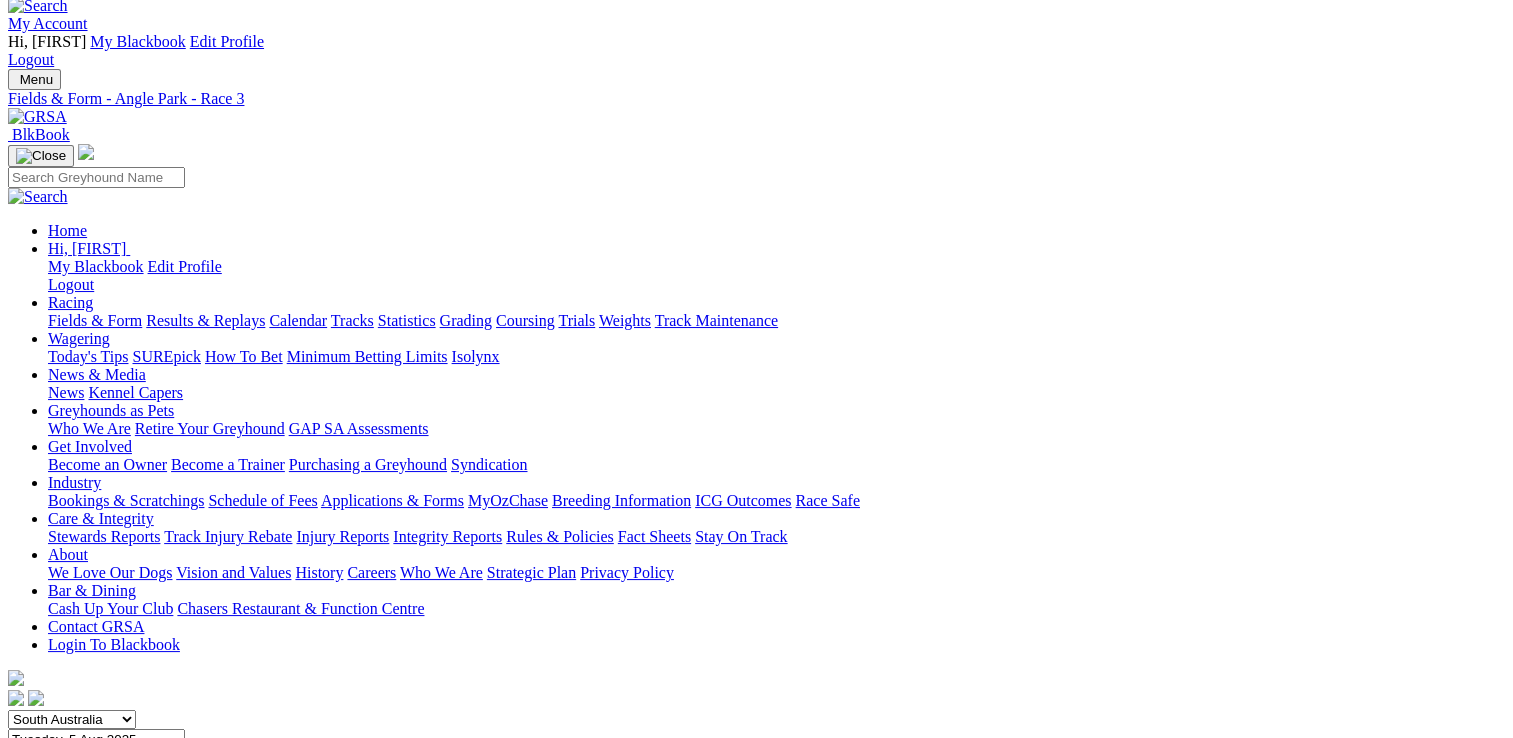 scroll, scrollTop: 0, scrollLeft: 0, axis: both 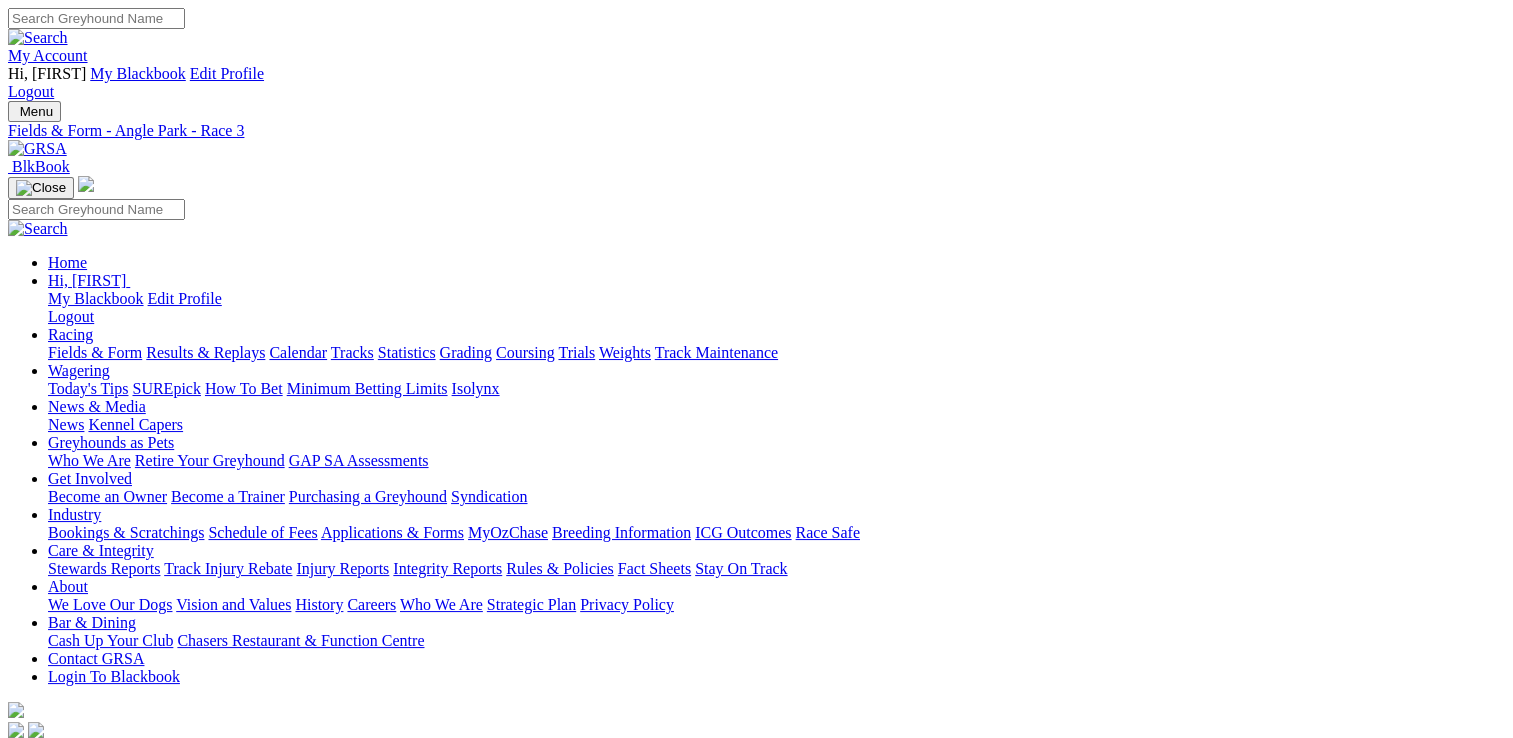 click on "4 2 5 8" at bounding box center (53, 826) 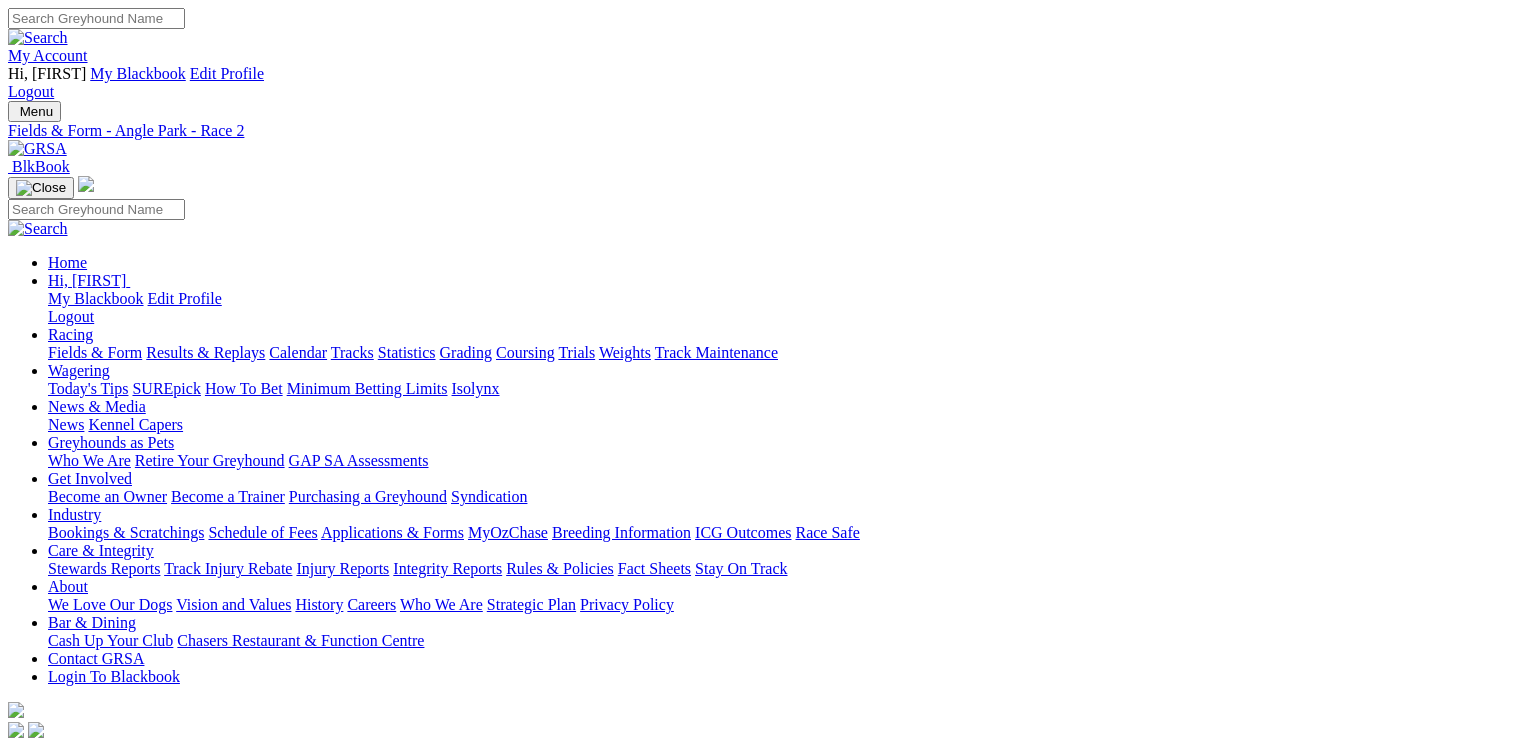 scroll, scrollTop: 0, scrollLeft: 0, axis: both 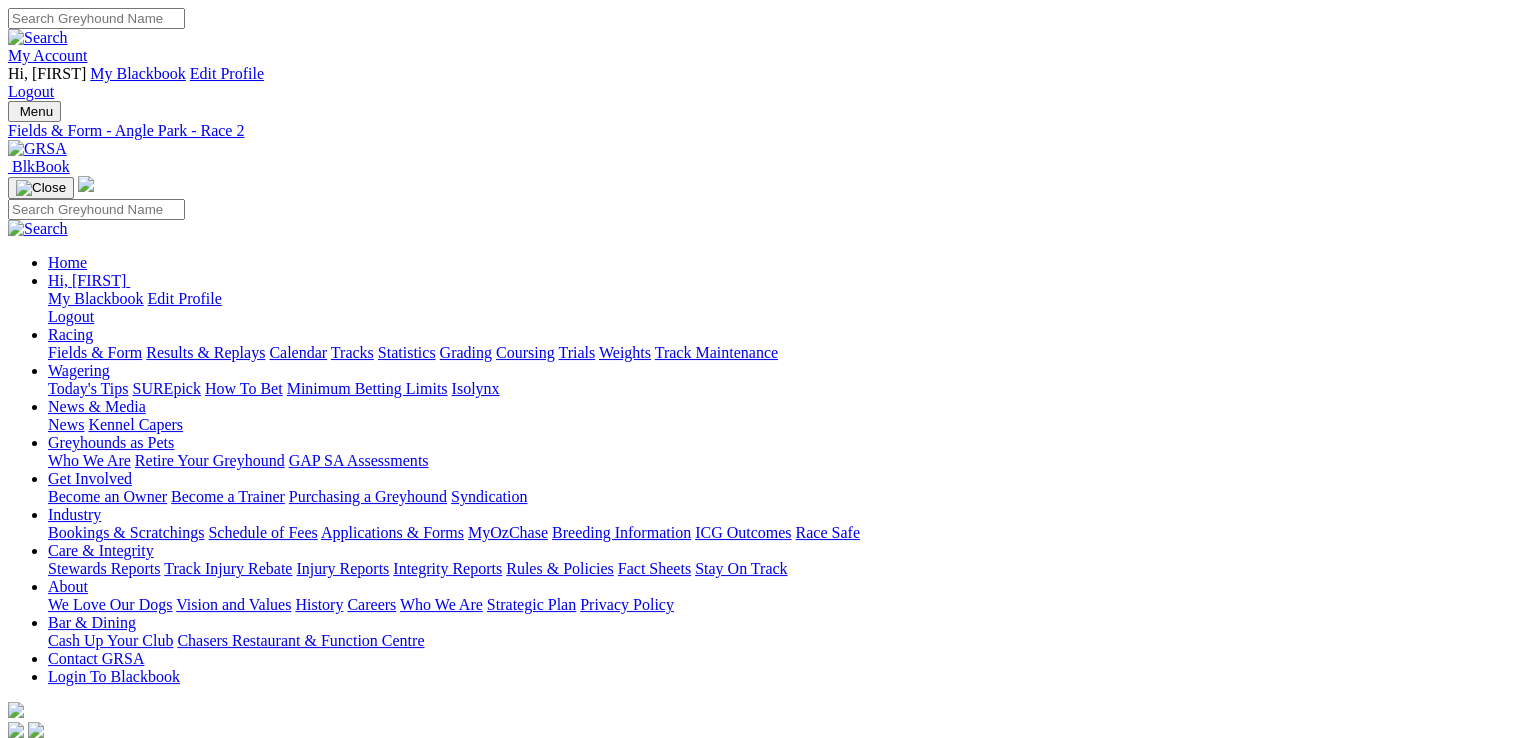 click at bounding box center [94, 1479] 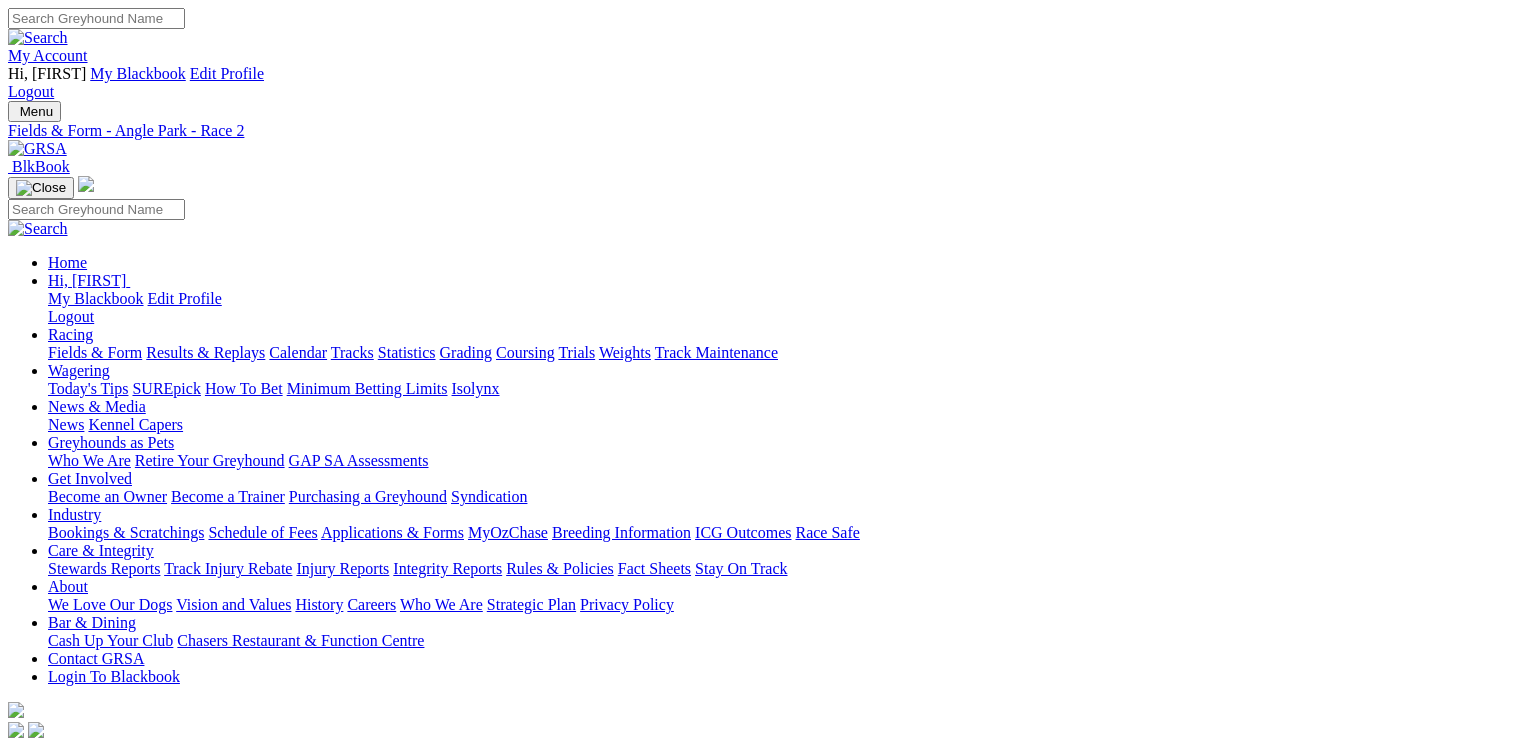 click at bounding box center (16, 4586) 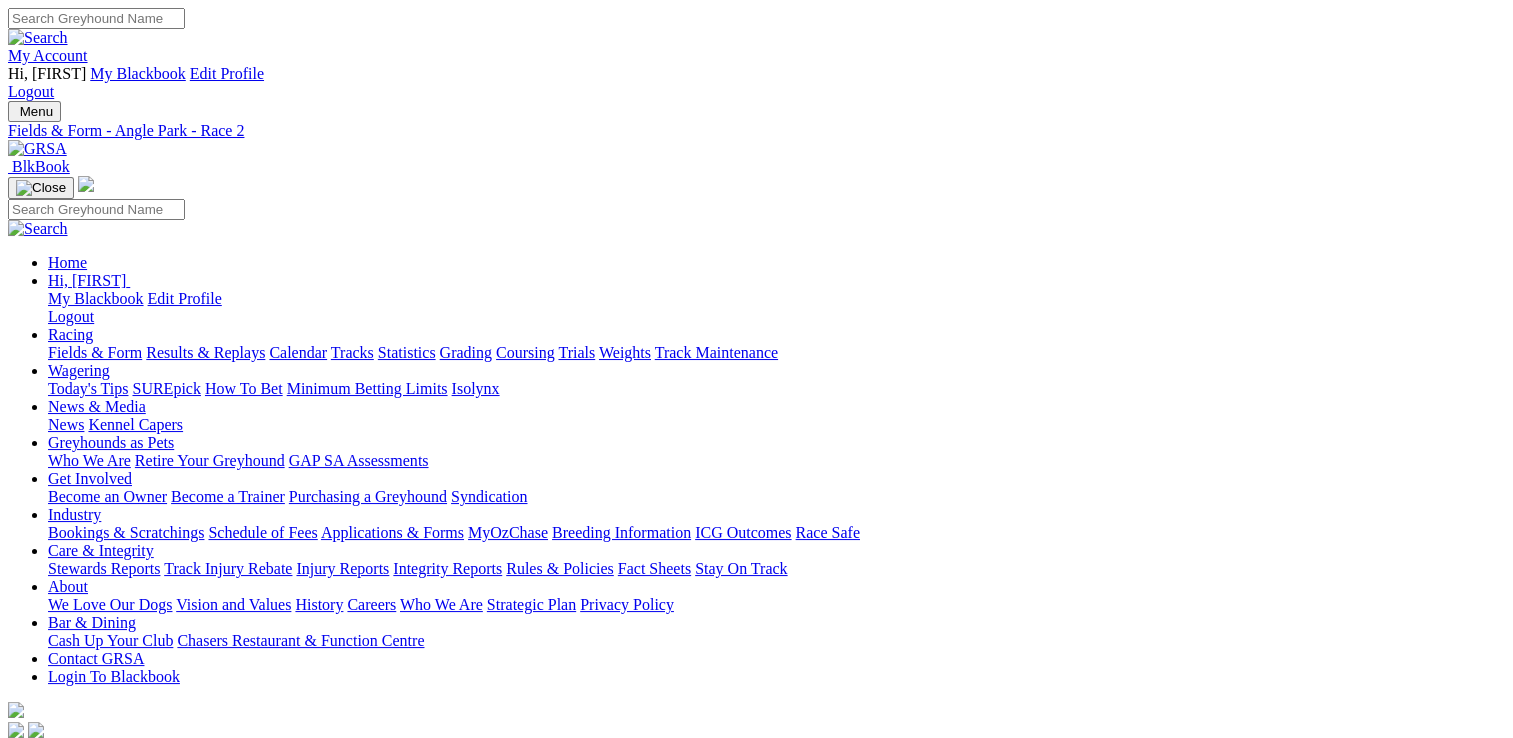 click on "1 5 2 8" at bounding box center (53, 844) 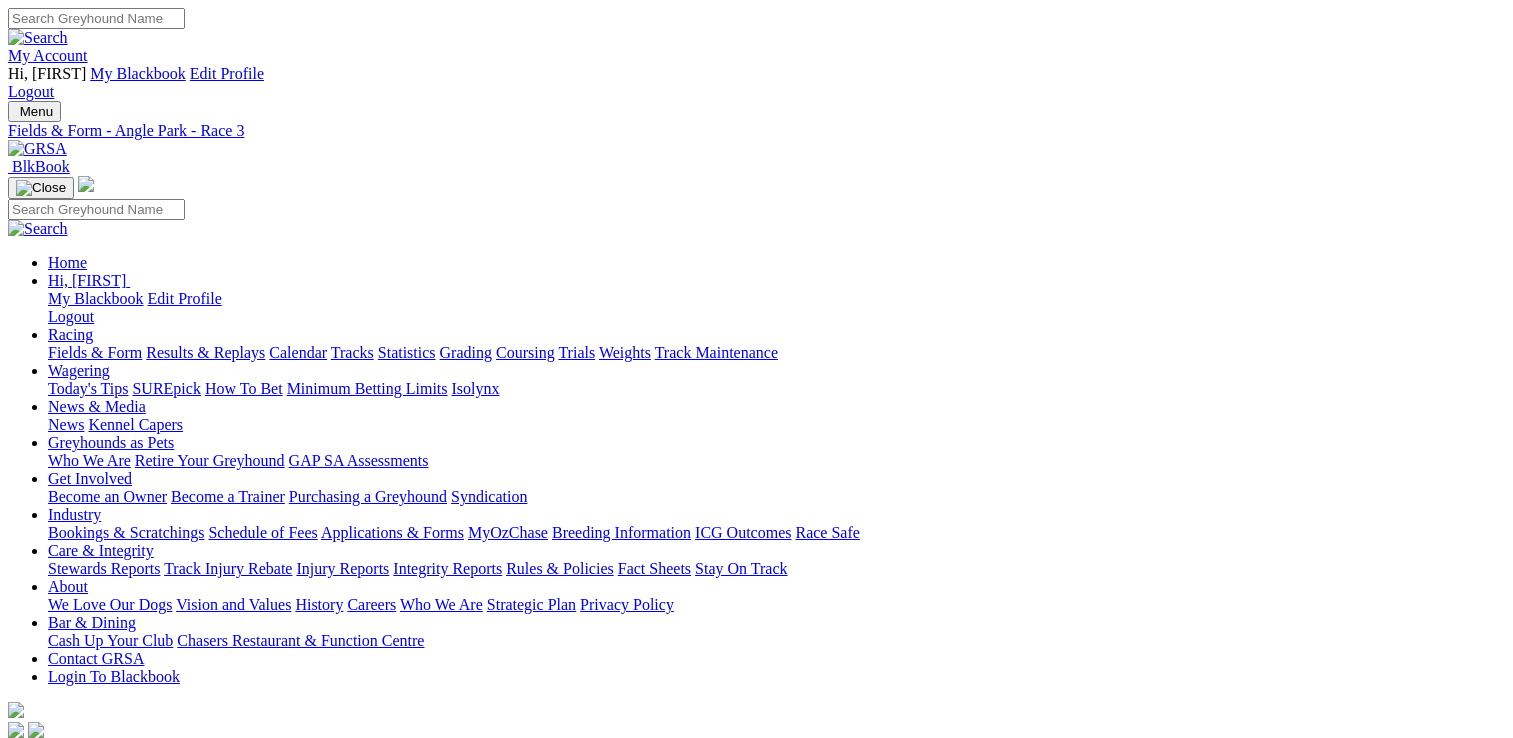 scroll, scrollTop: 0, scrollLeft: 0, axis: both 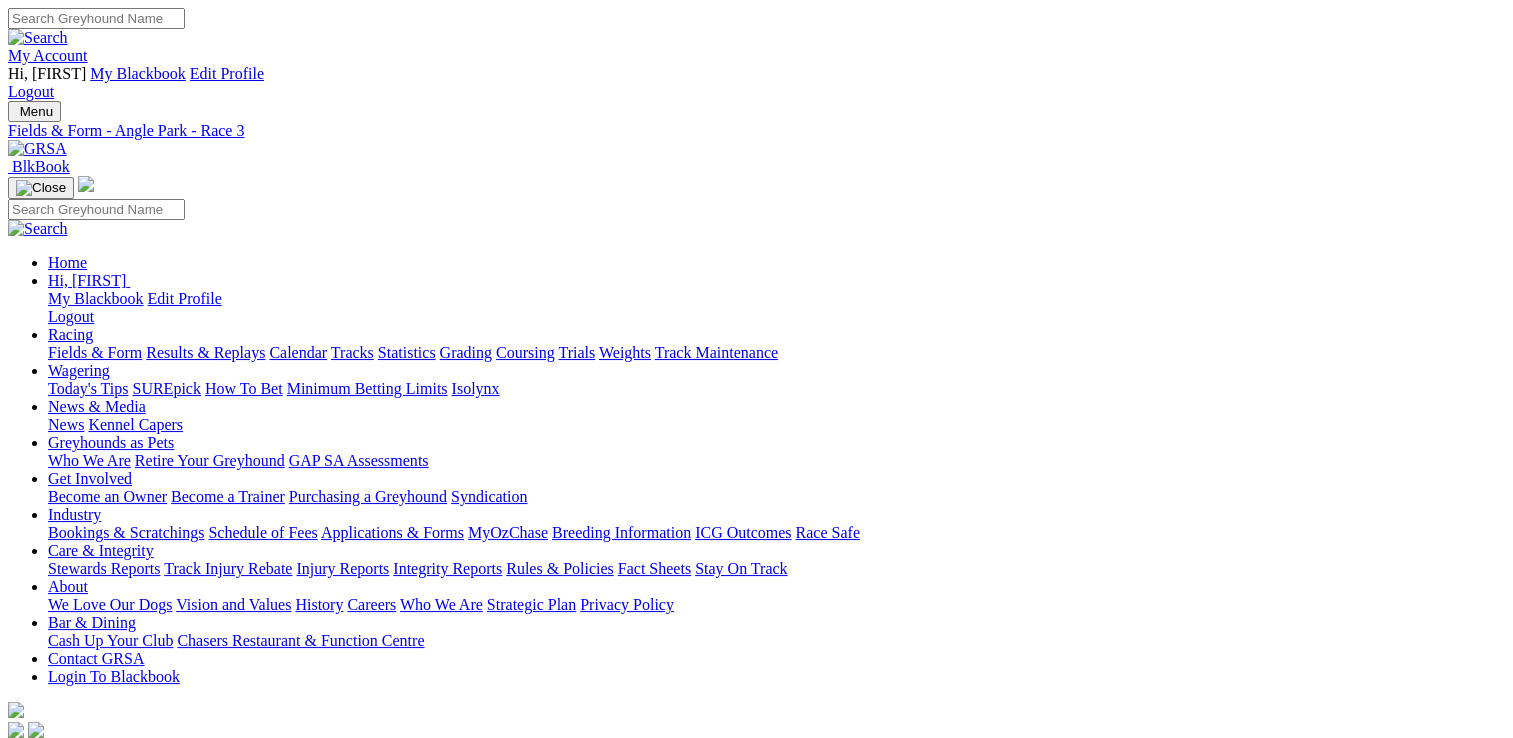 click at bounding box center (94, 1479) 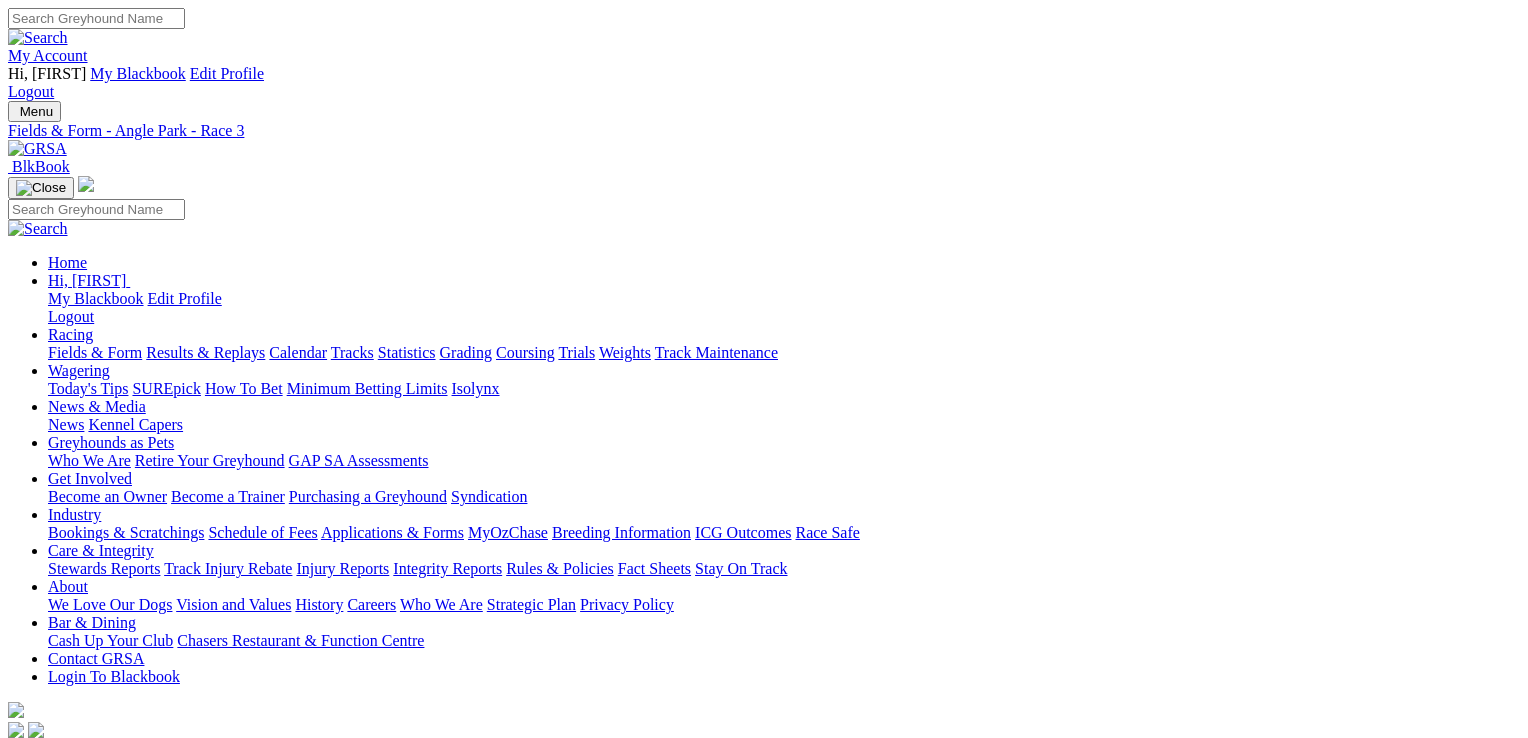 click at bounding box center [16, 4814] 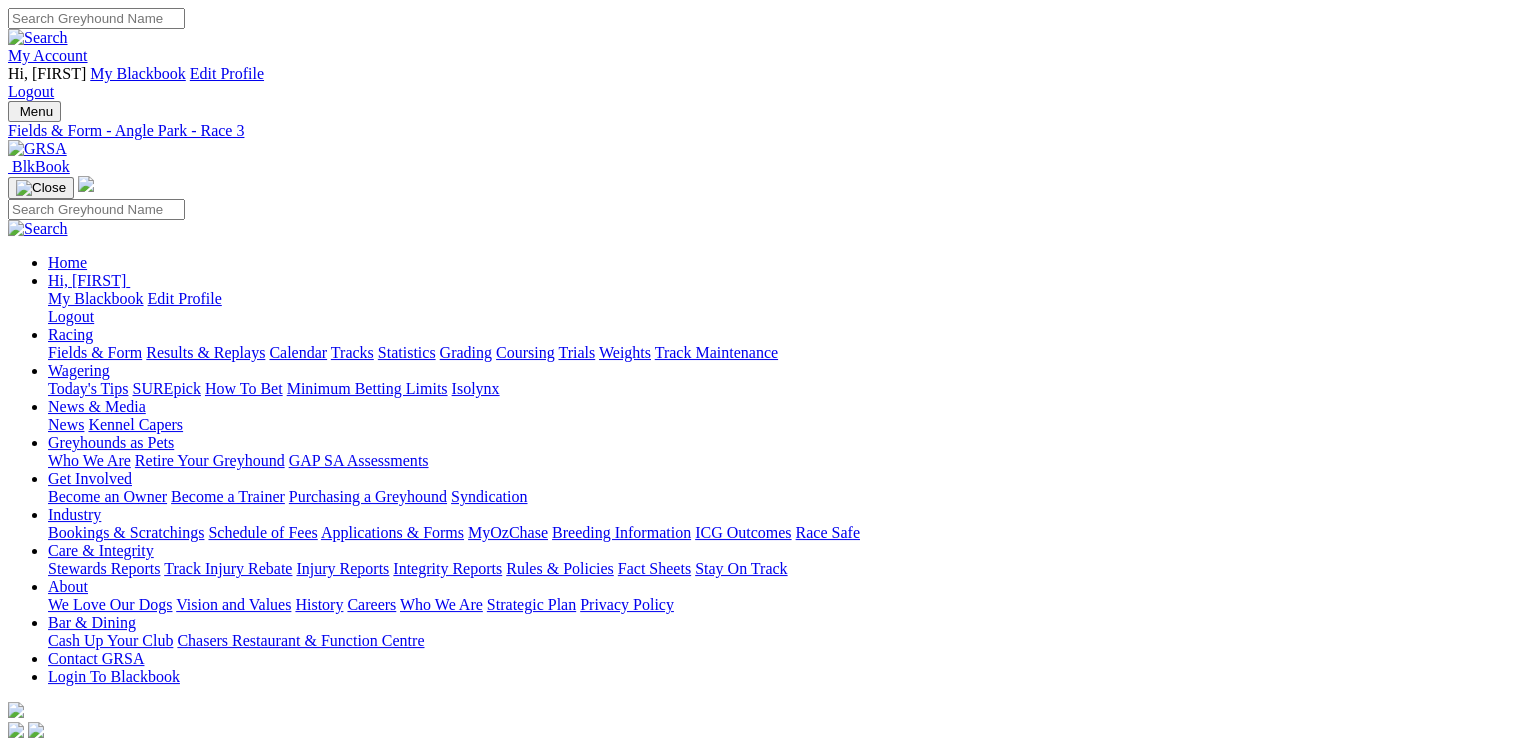 click on "5 7 8 4" at bounding box center [53, 862] 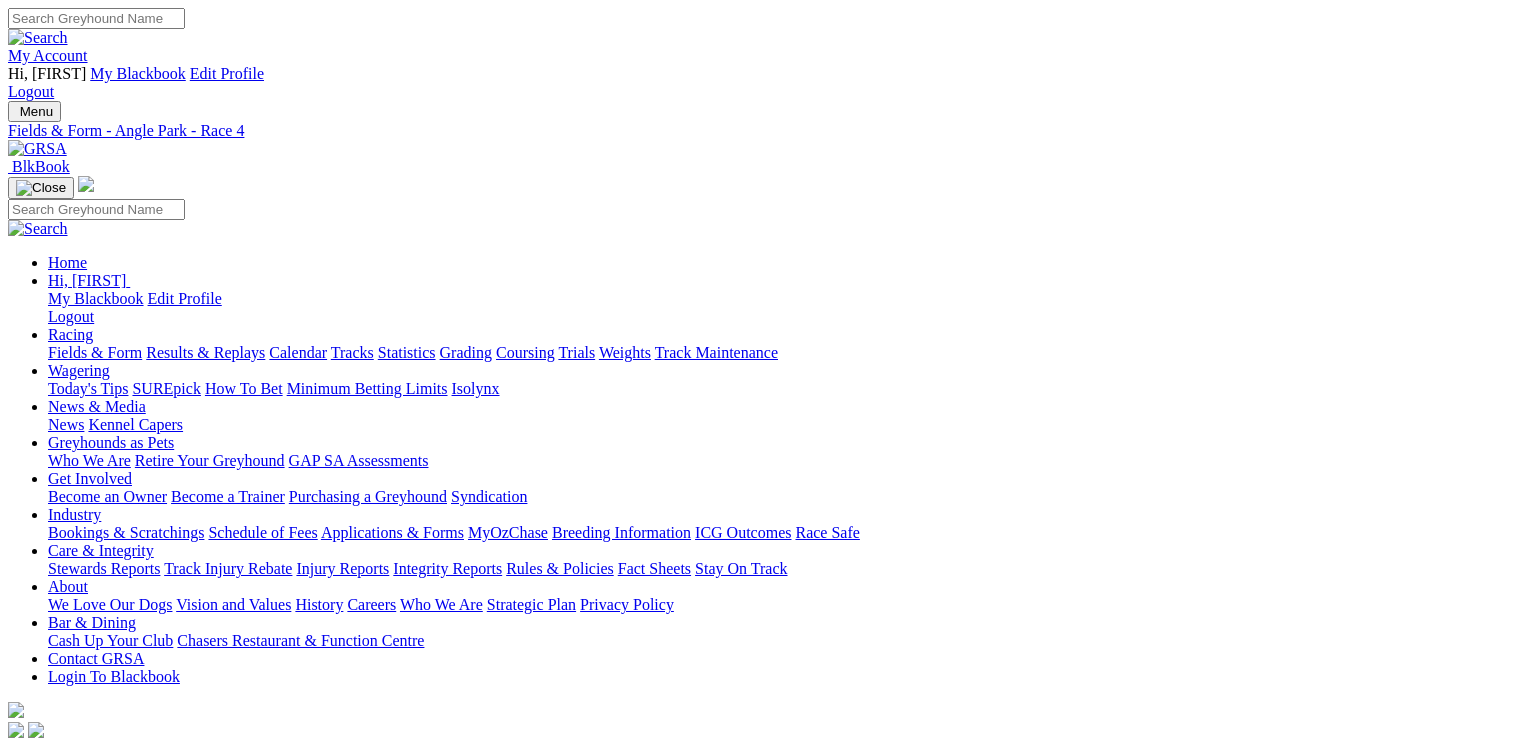 scroll, scrollTop: 0, scrollLeft: 0, axis: both 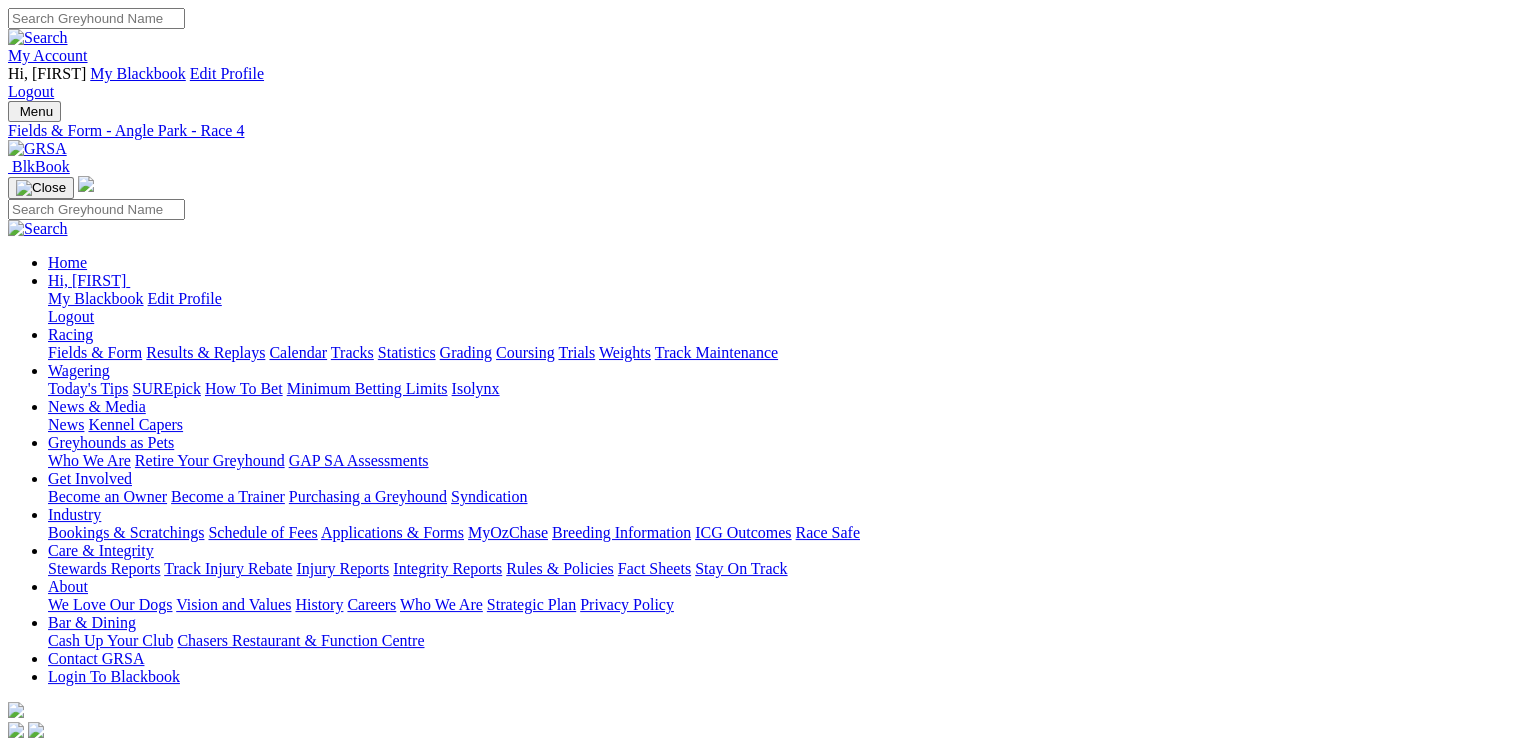 click at bounding box center [94, 1479] 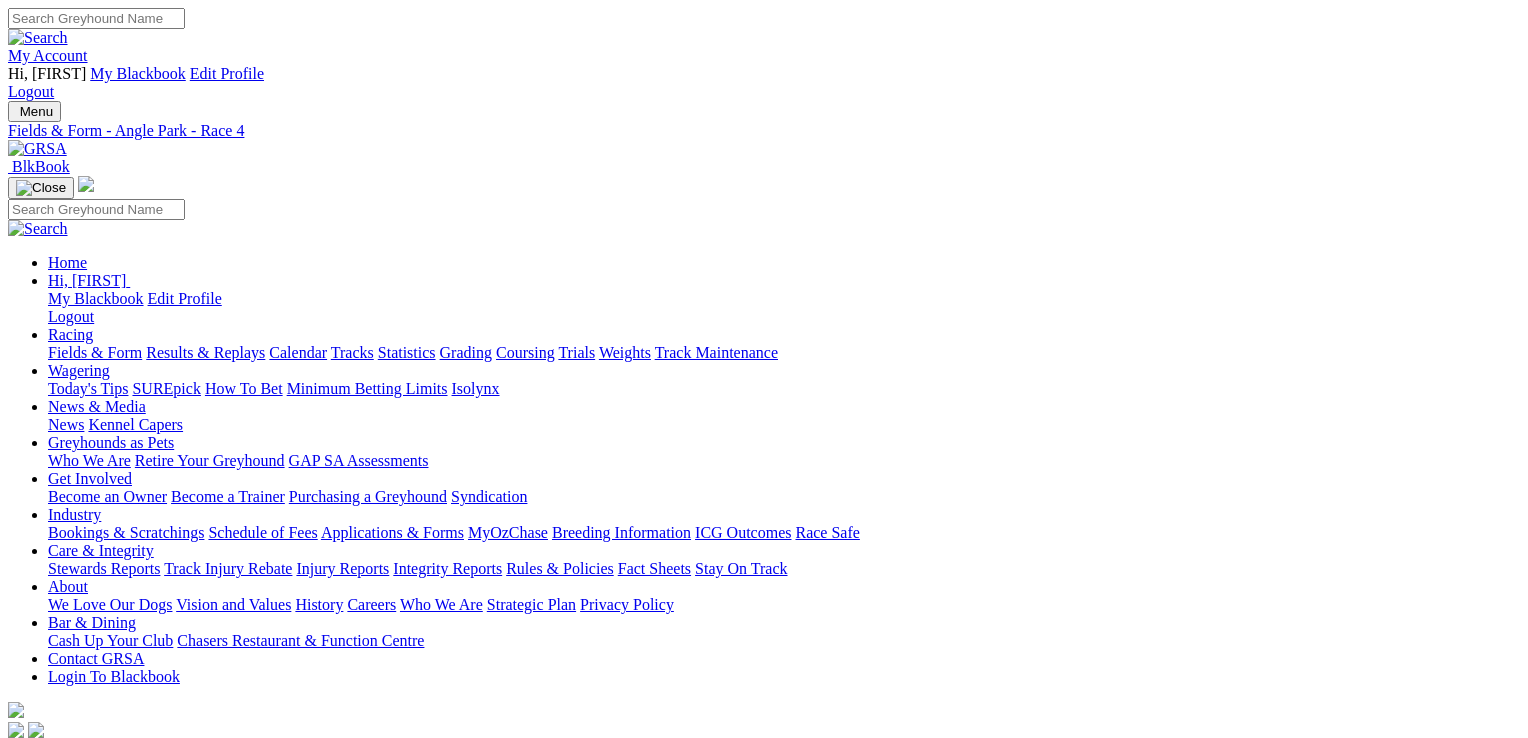 click at bounding box center [16, 4716] 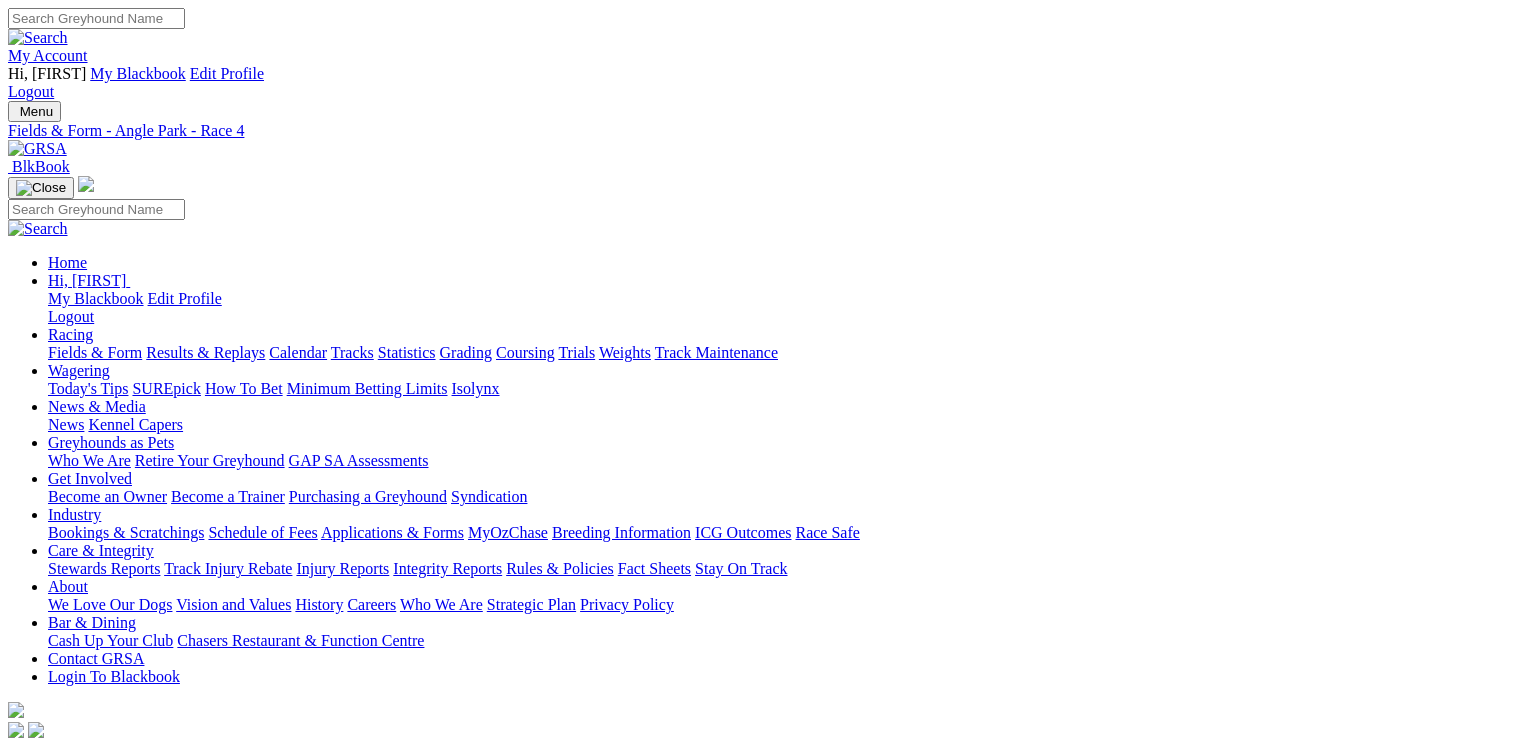 scroll, scrollTop: 0, scrollLeft: 0, axis: both 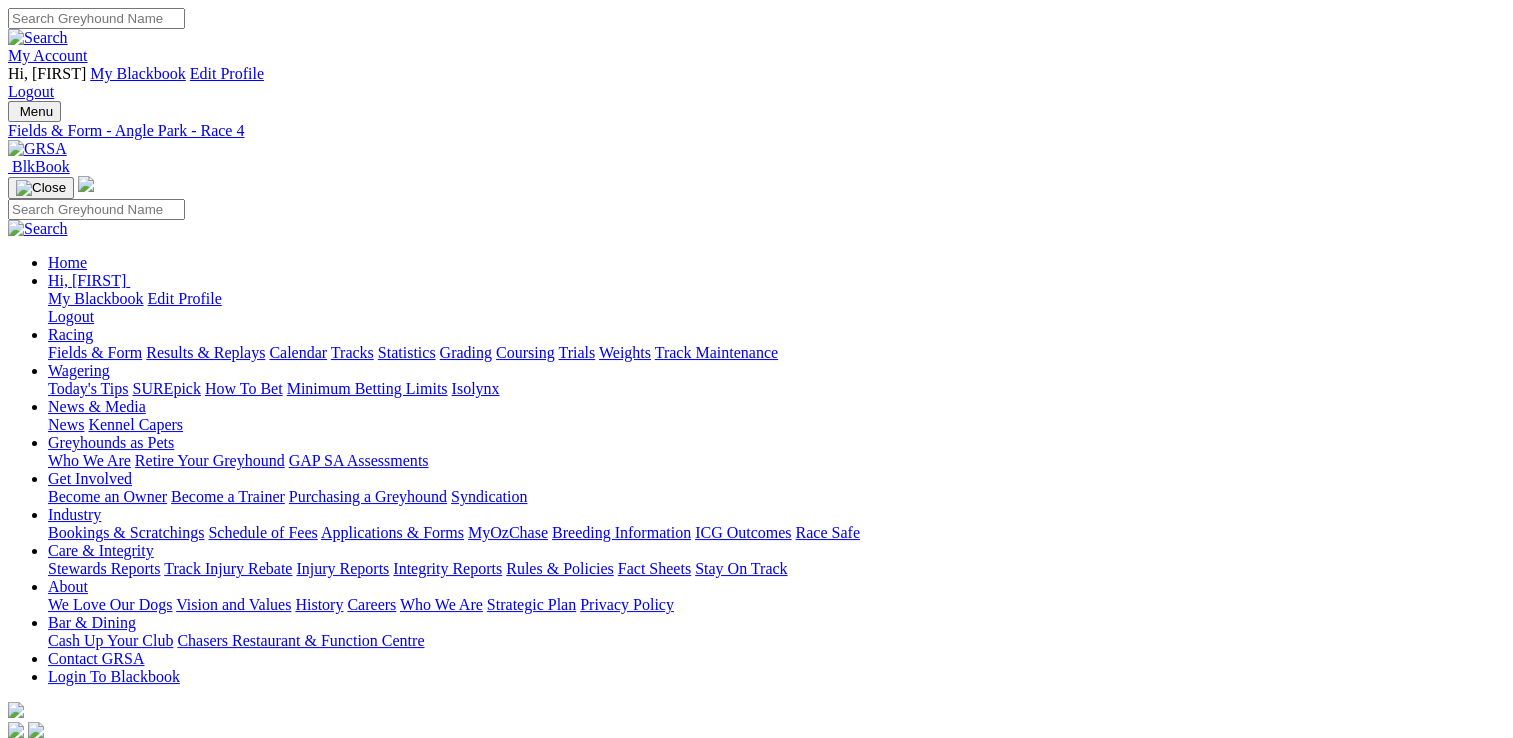 click on "1 2 4 7" at bounding box center (53, 880) 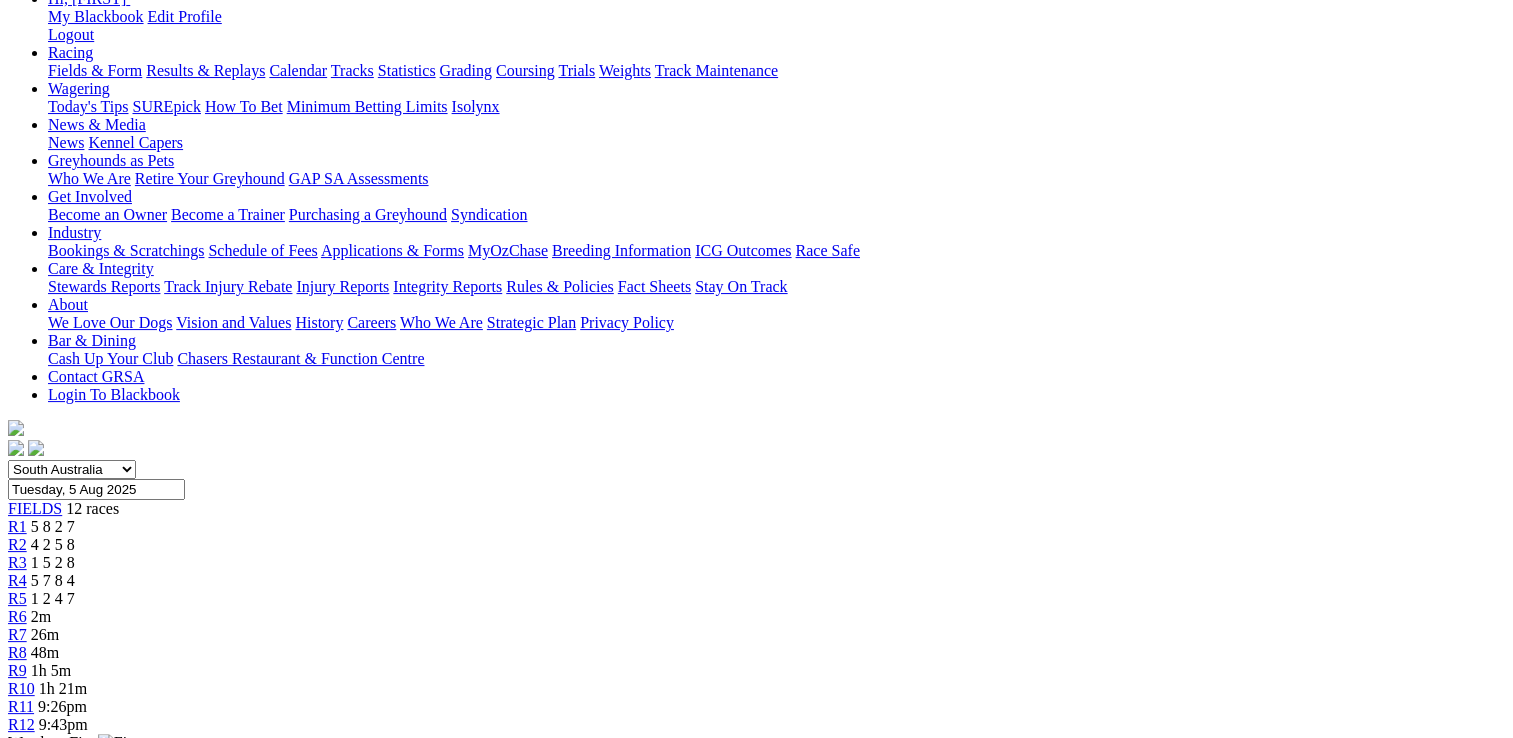 scroll, scrollTop: 0, scrollLeft: 0, axis: both 